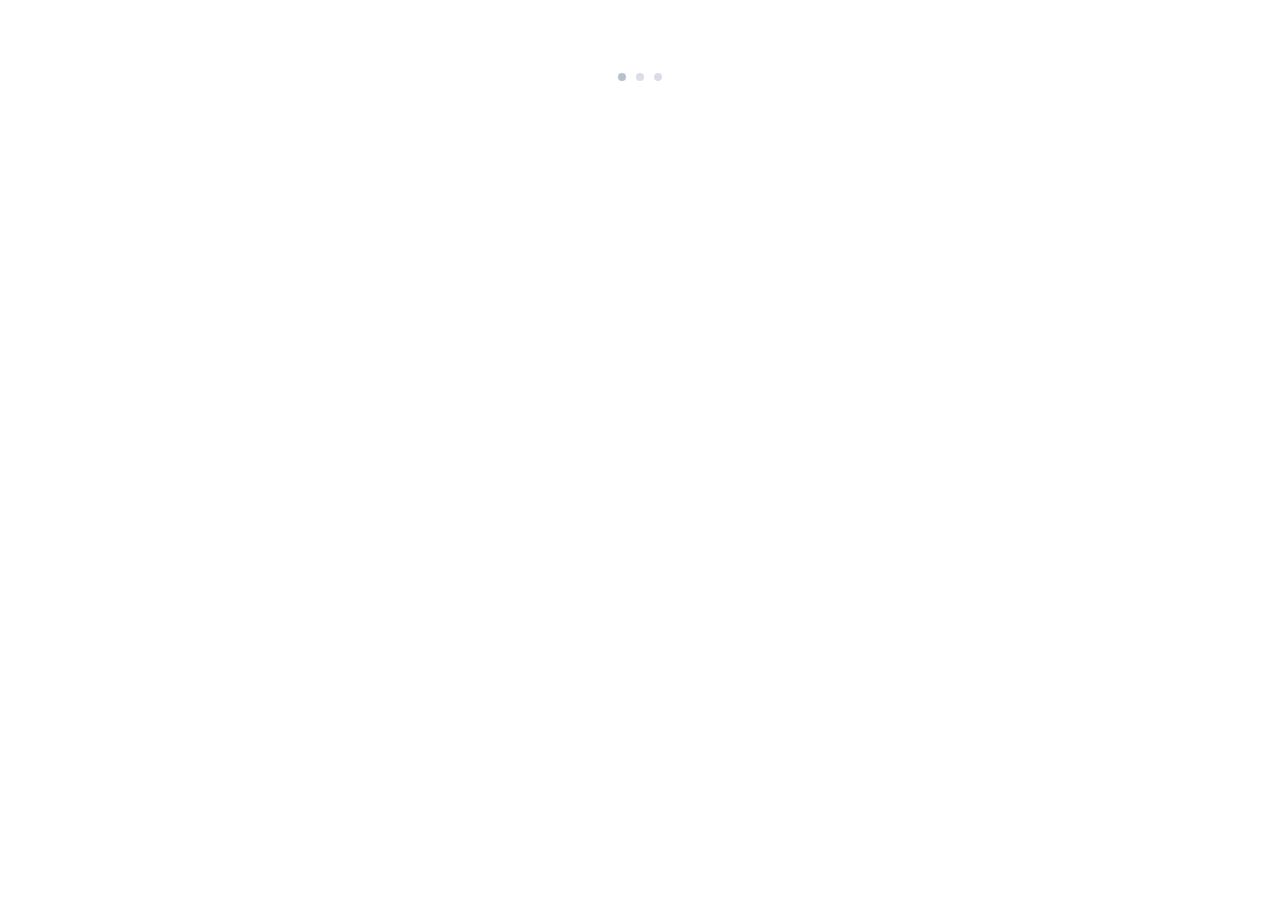 scroll, scrollTop: 0, scrollLeft: 0, axis: both 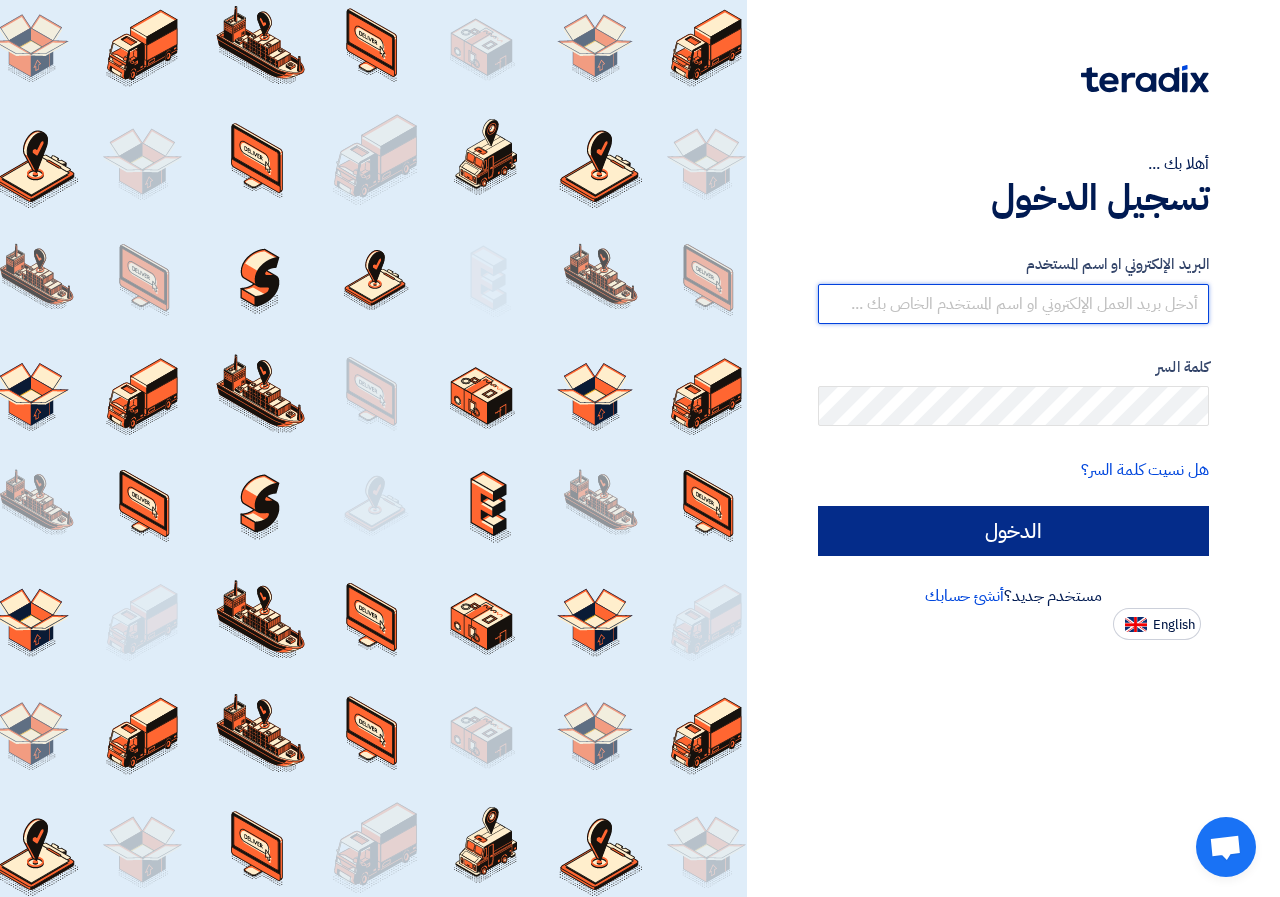 type on "[DOMAIN]@[DOMAIN].com" 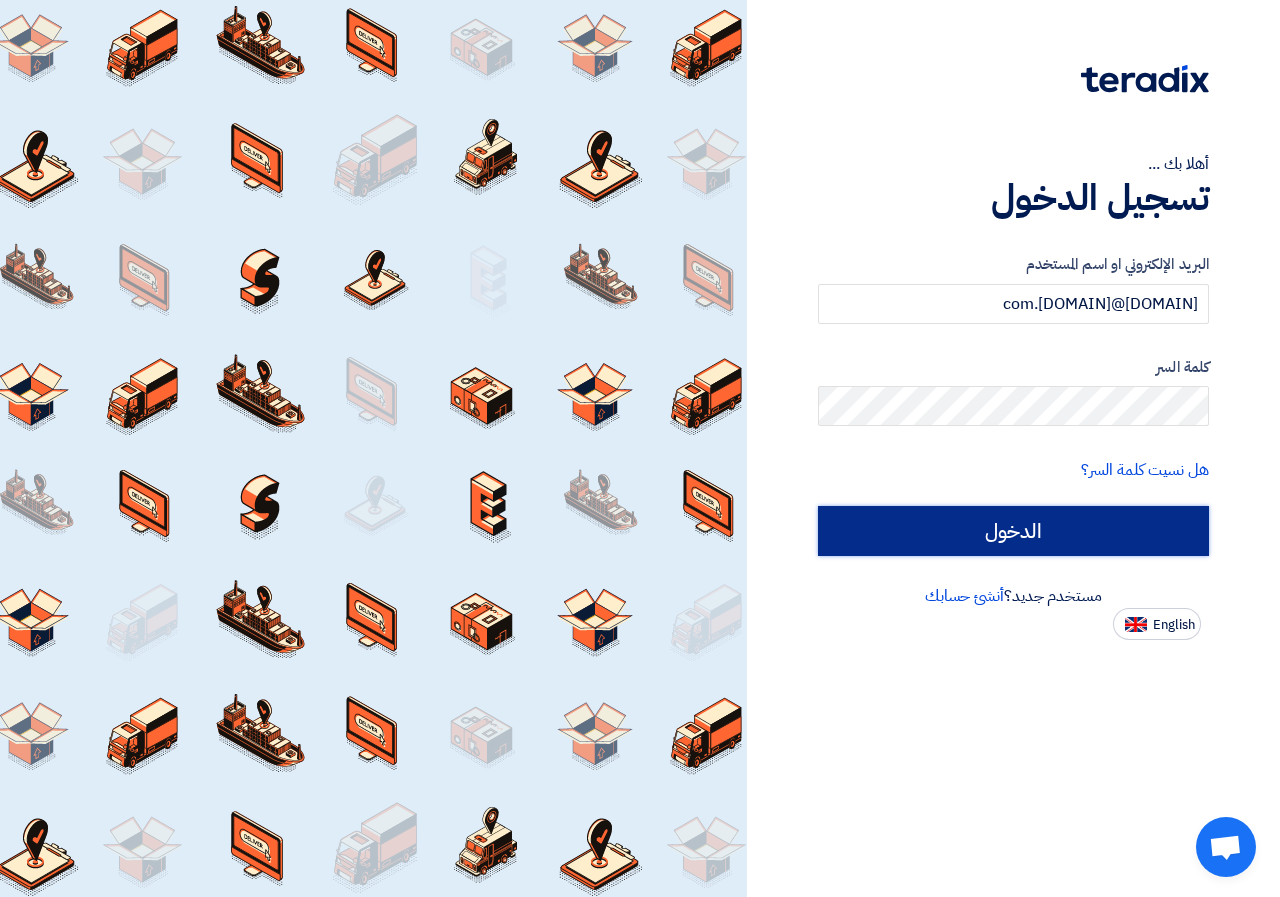 click on "الدخول" 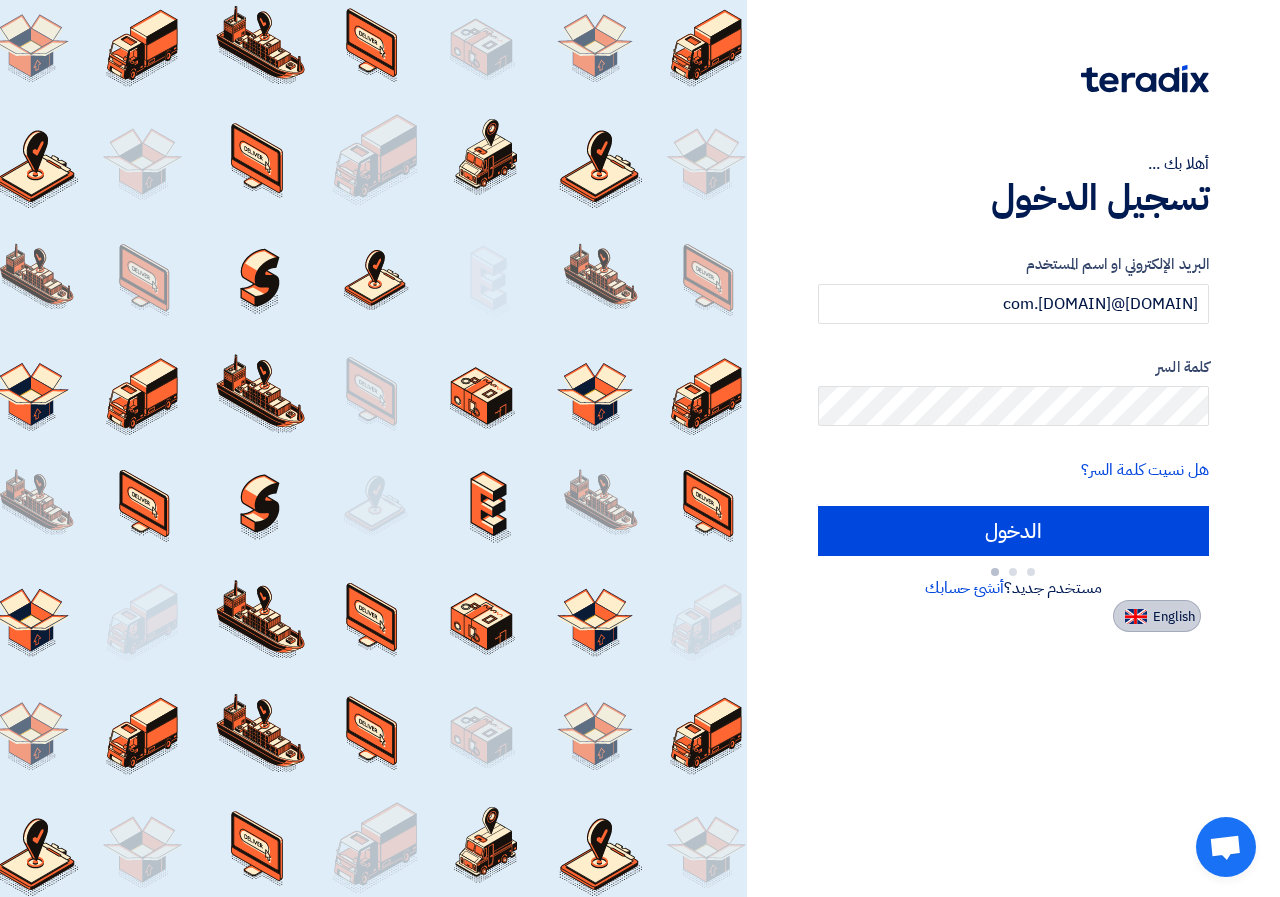 click on "English" 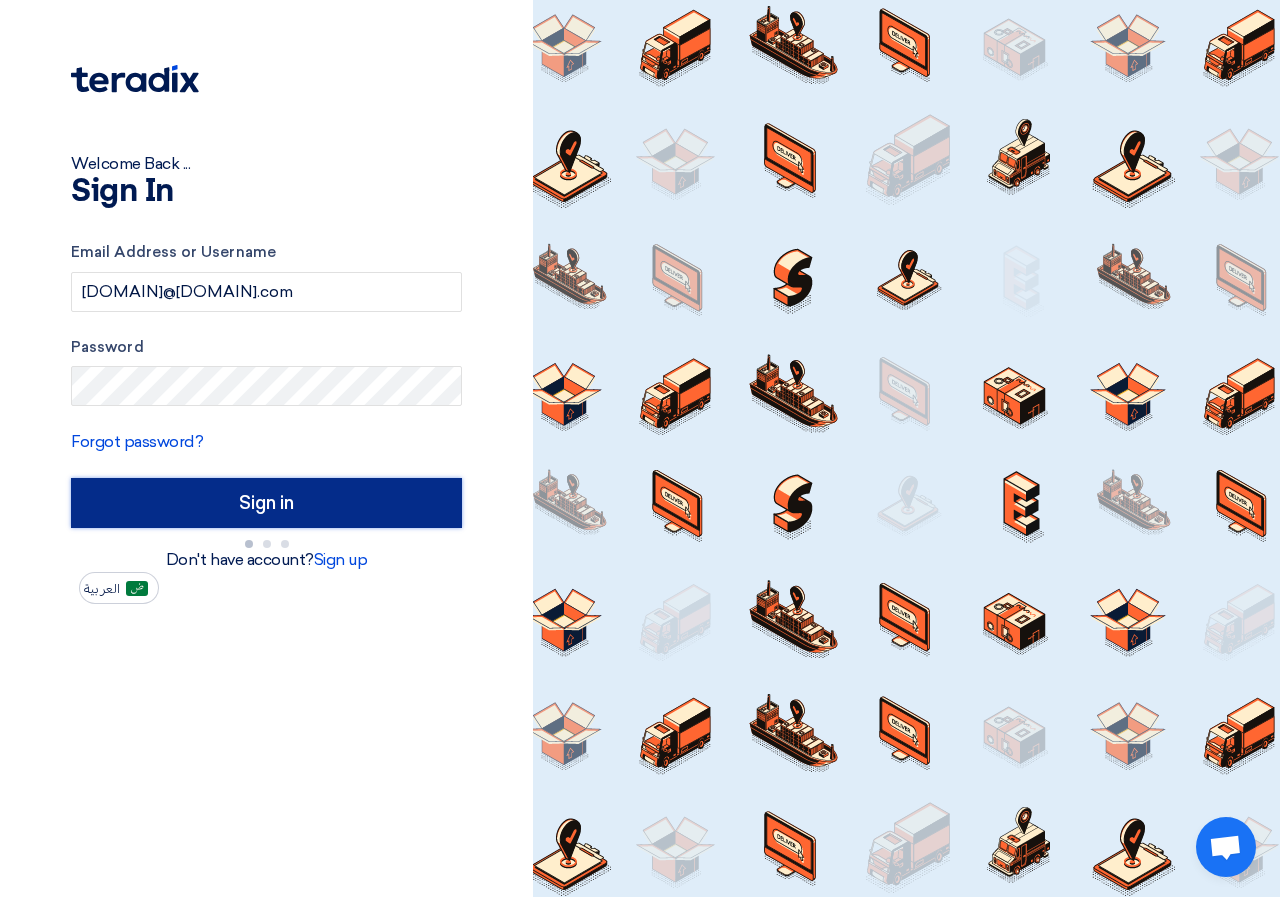 click on "Sign in" 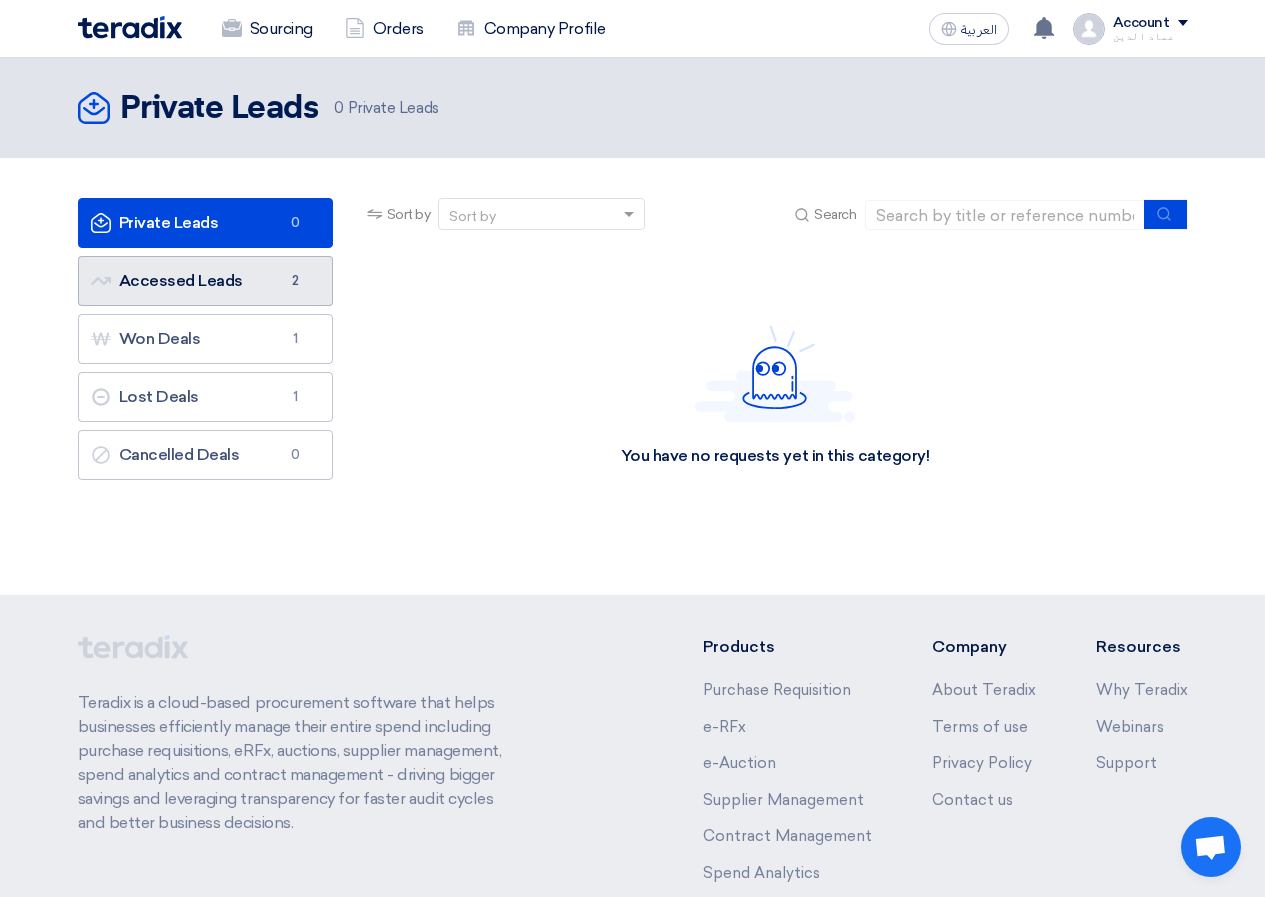 click on "Accessed Leads
Accessed Leads
2" 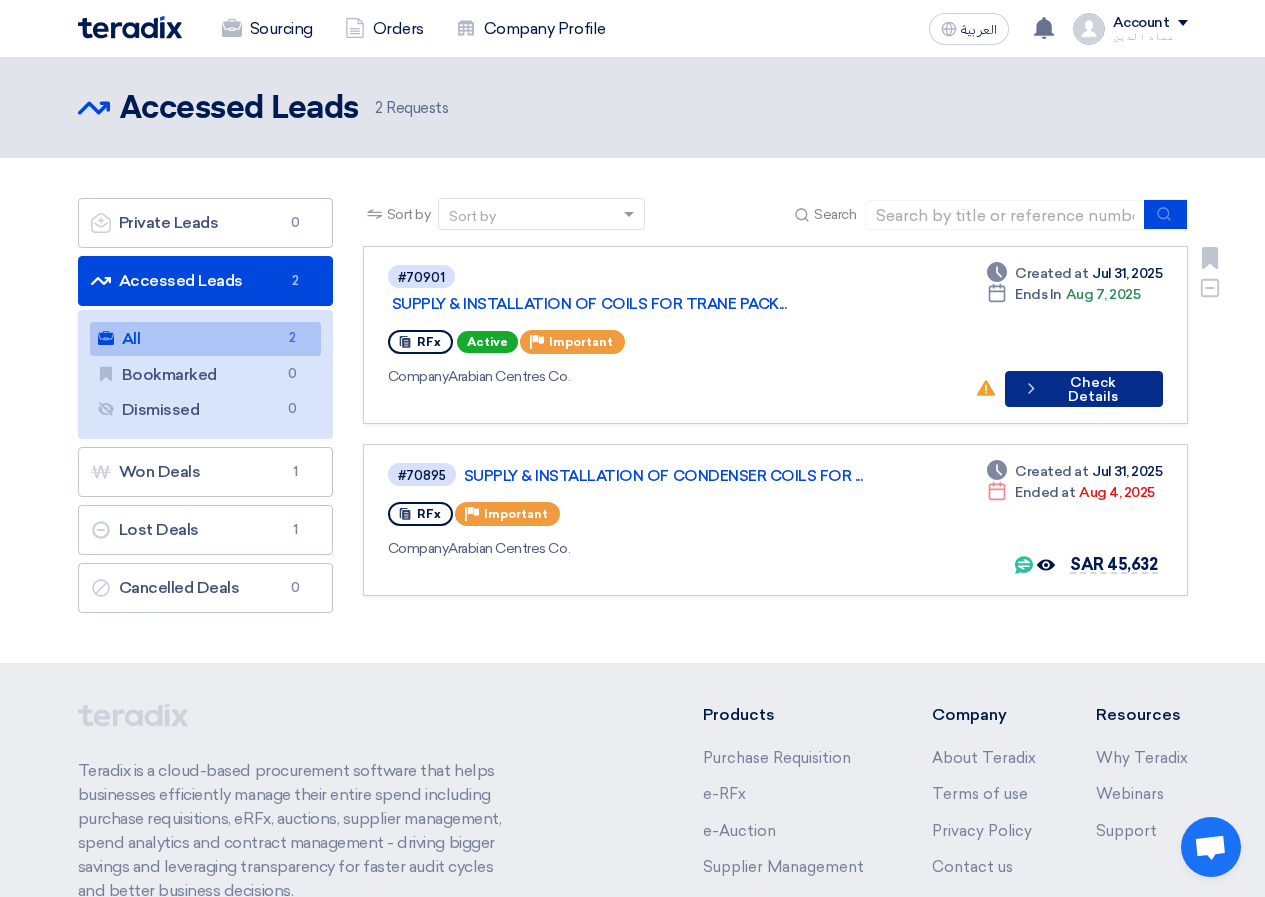 click on "Check details
Check Details" 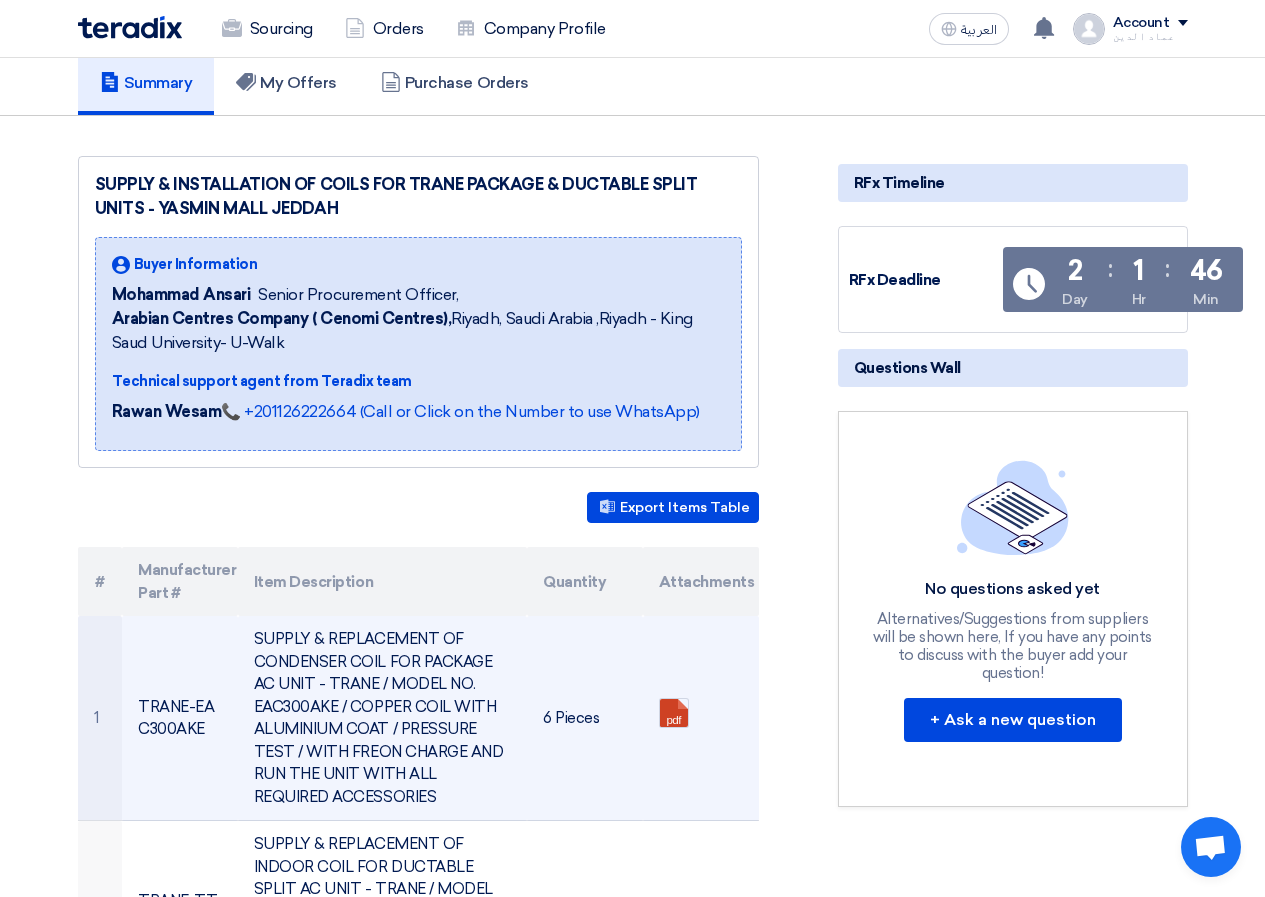 scroll, scrollTop: 0, scrollLeft: 0, axis: both 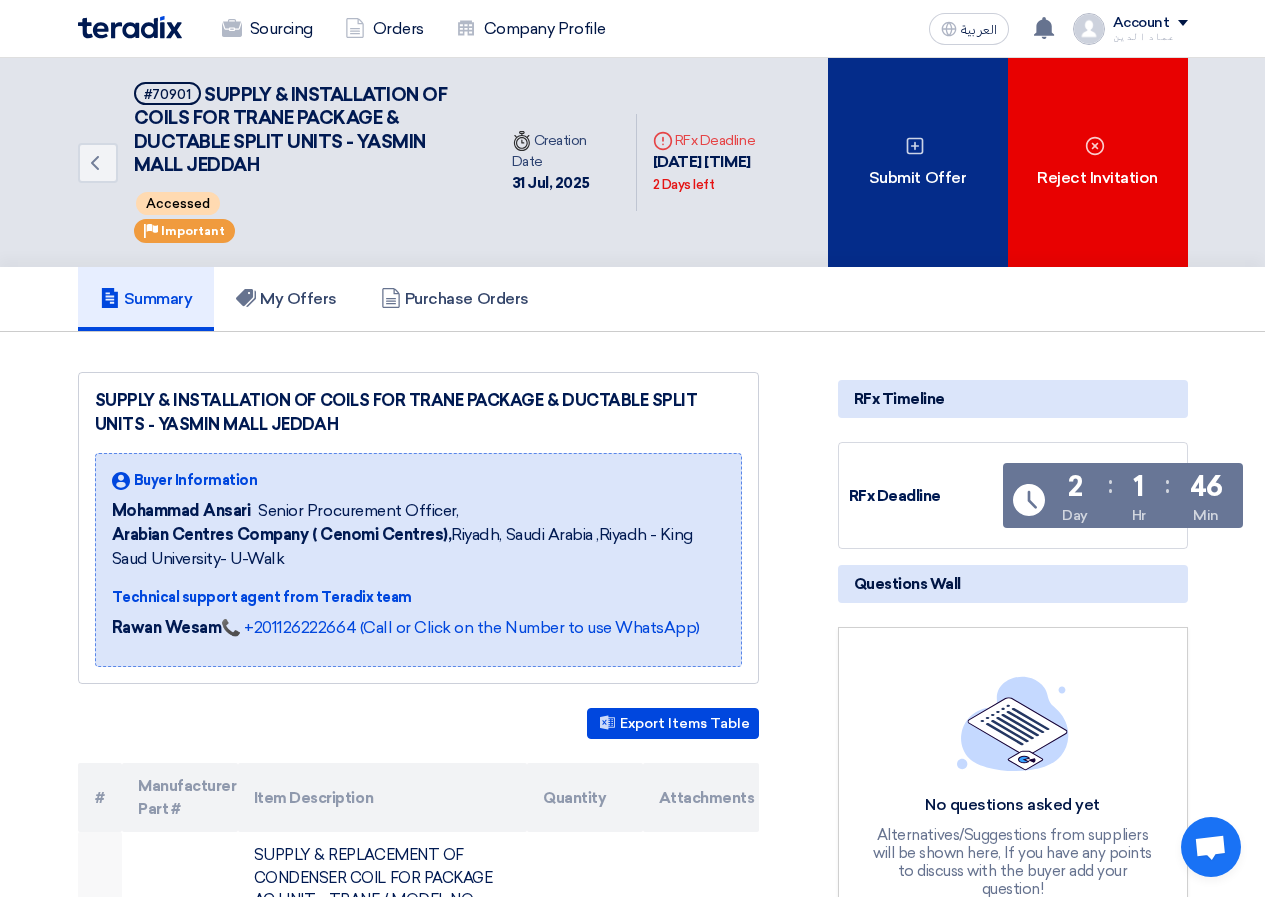 click on "Submit Offer" 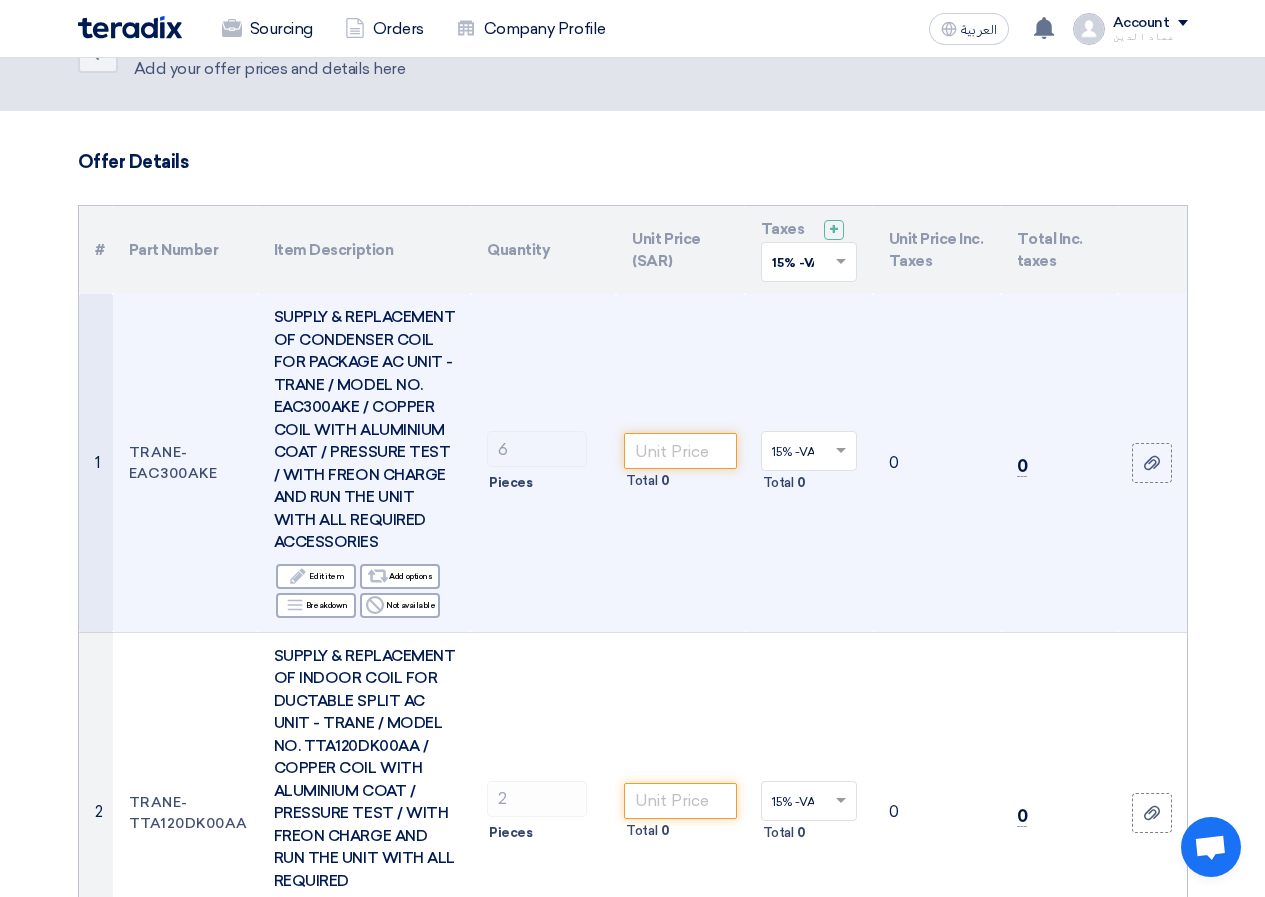 scroll, scrollTop: 100, scrollLeft: 0, axis: vertical 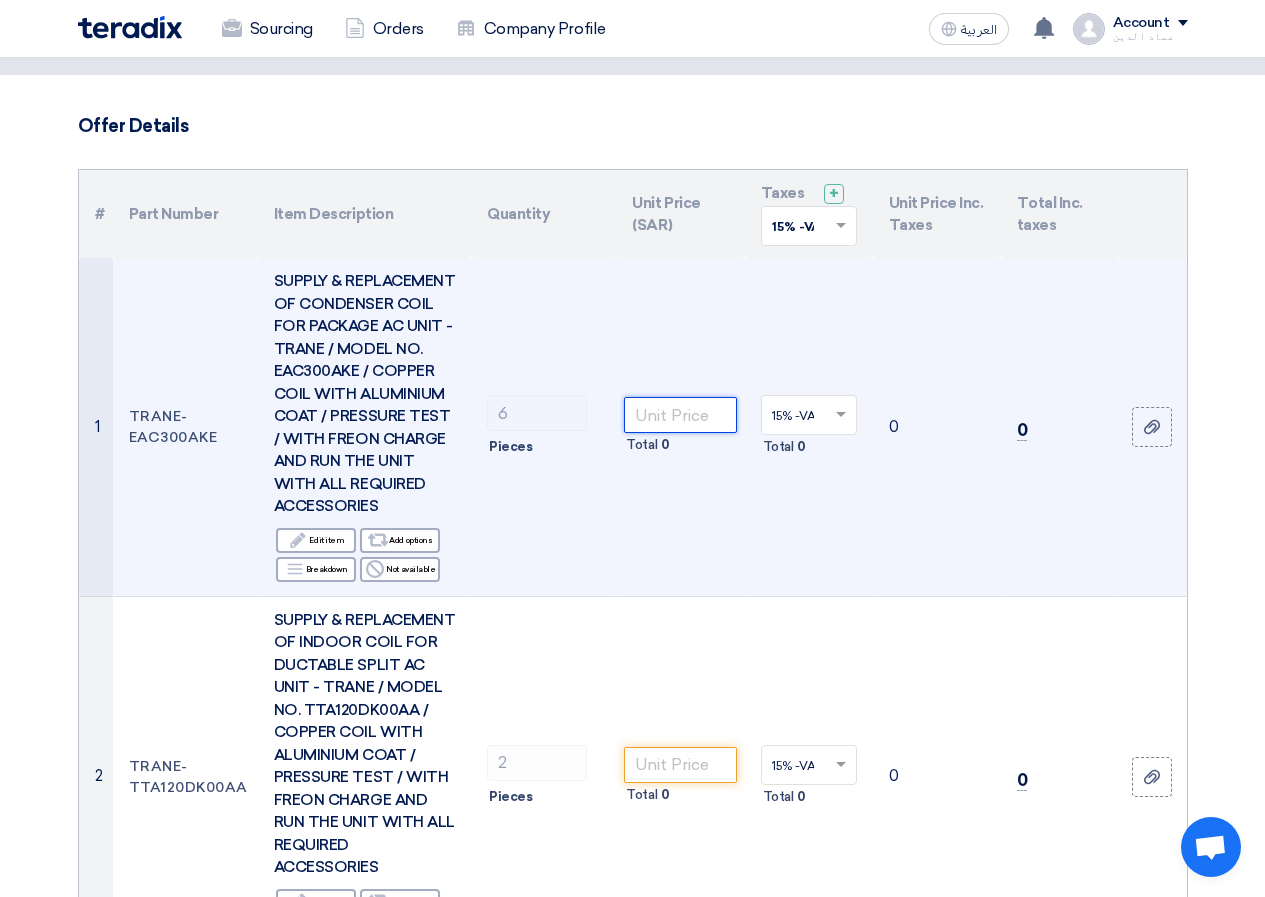 click 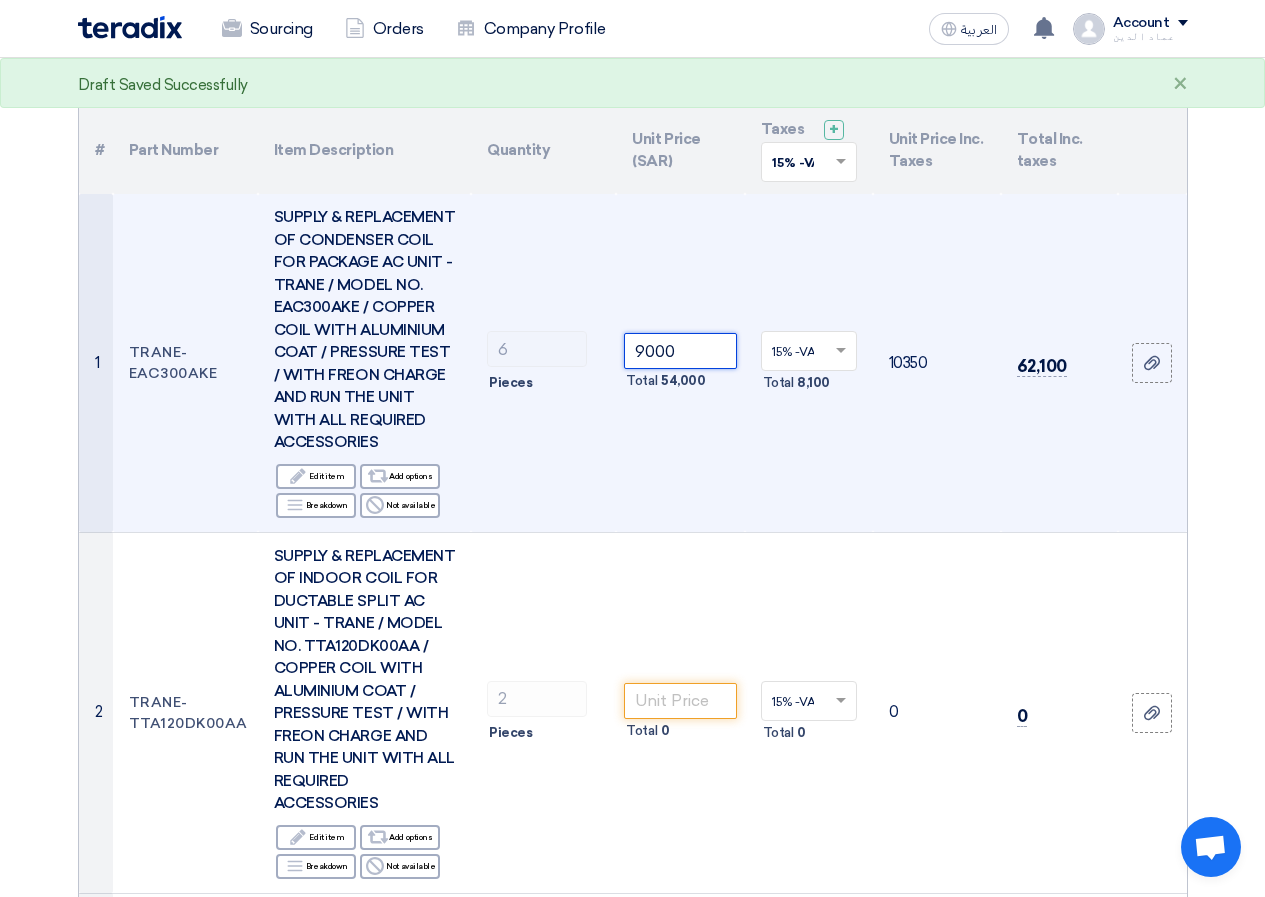 scroll, scrollTop: 200, scrollLeft: 0, axis: vertical 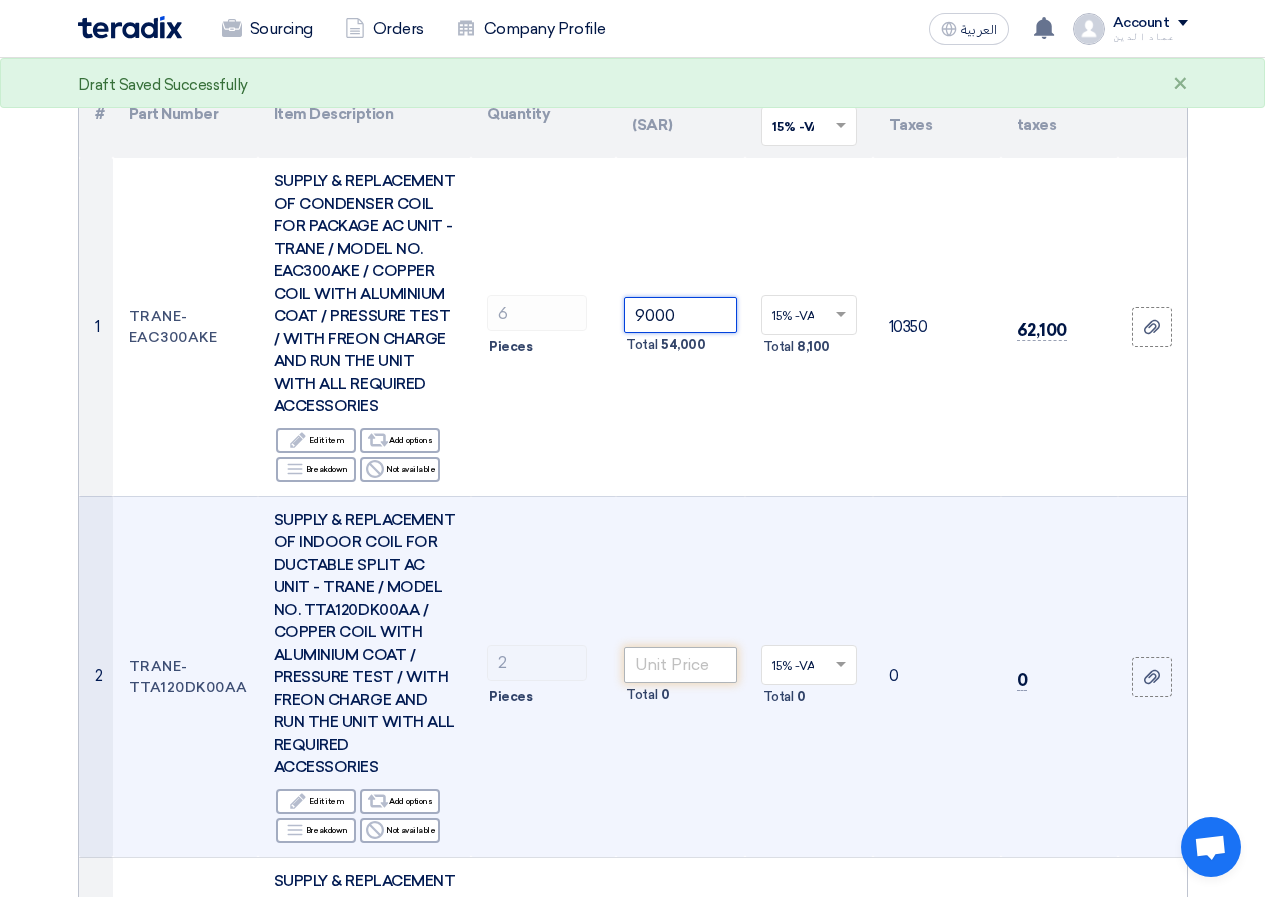 type on "9000" 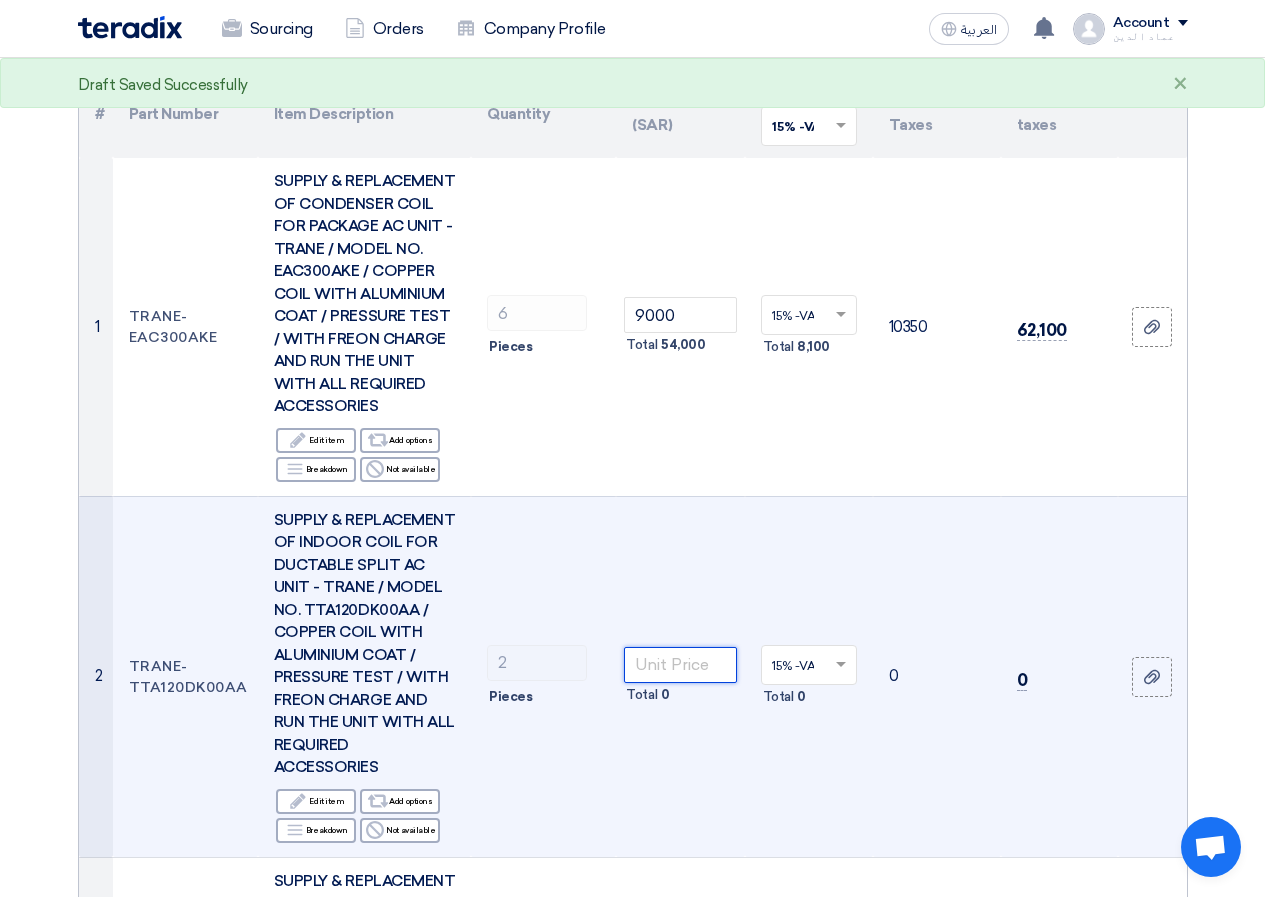 click 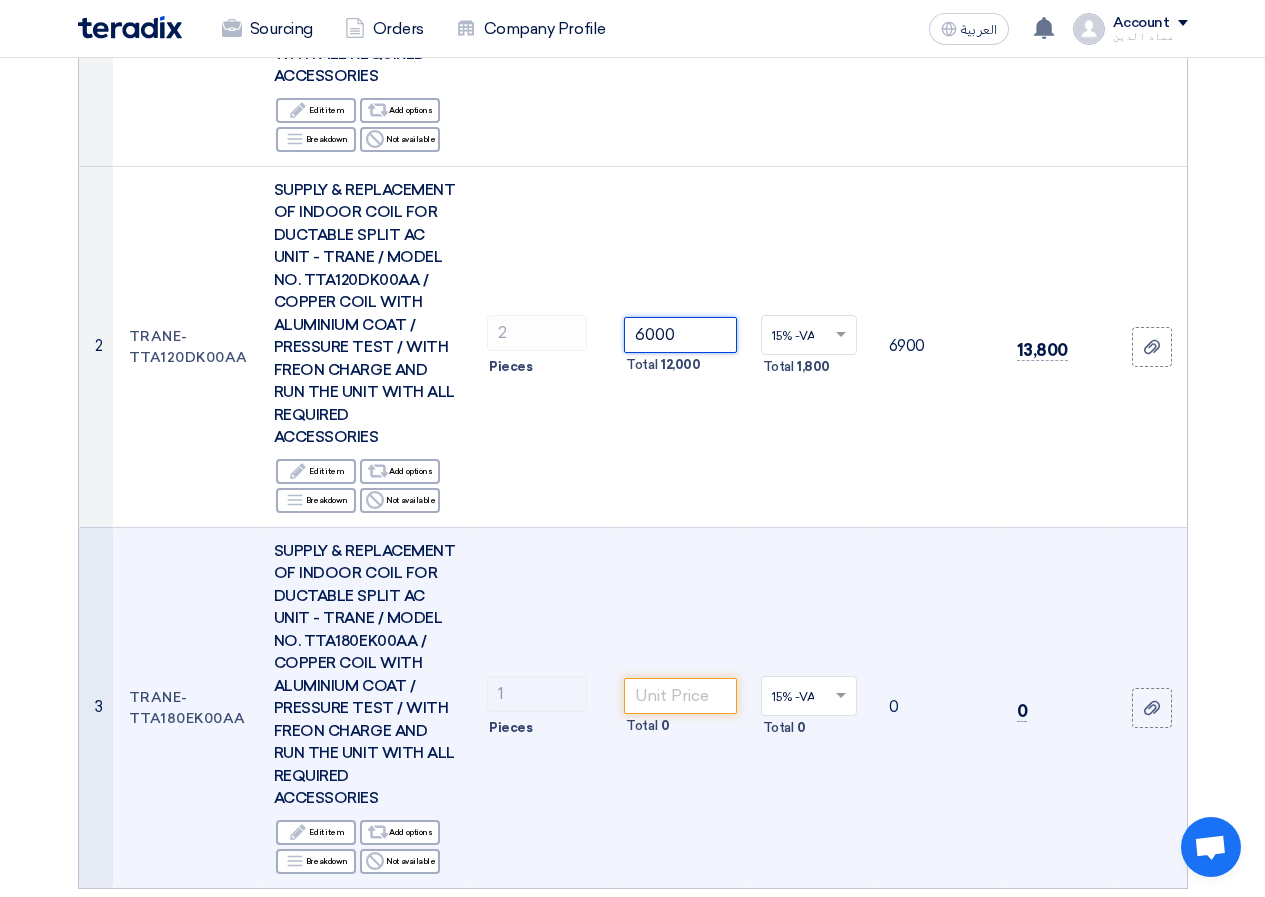 scroll, scrollTop: 600, scrollLeft: 0, axis: vertical 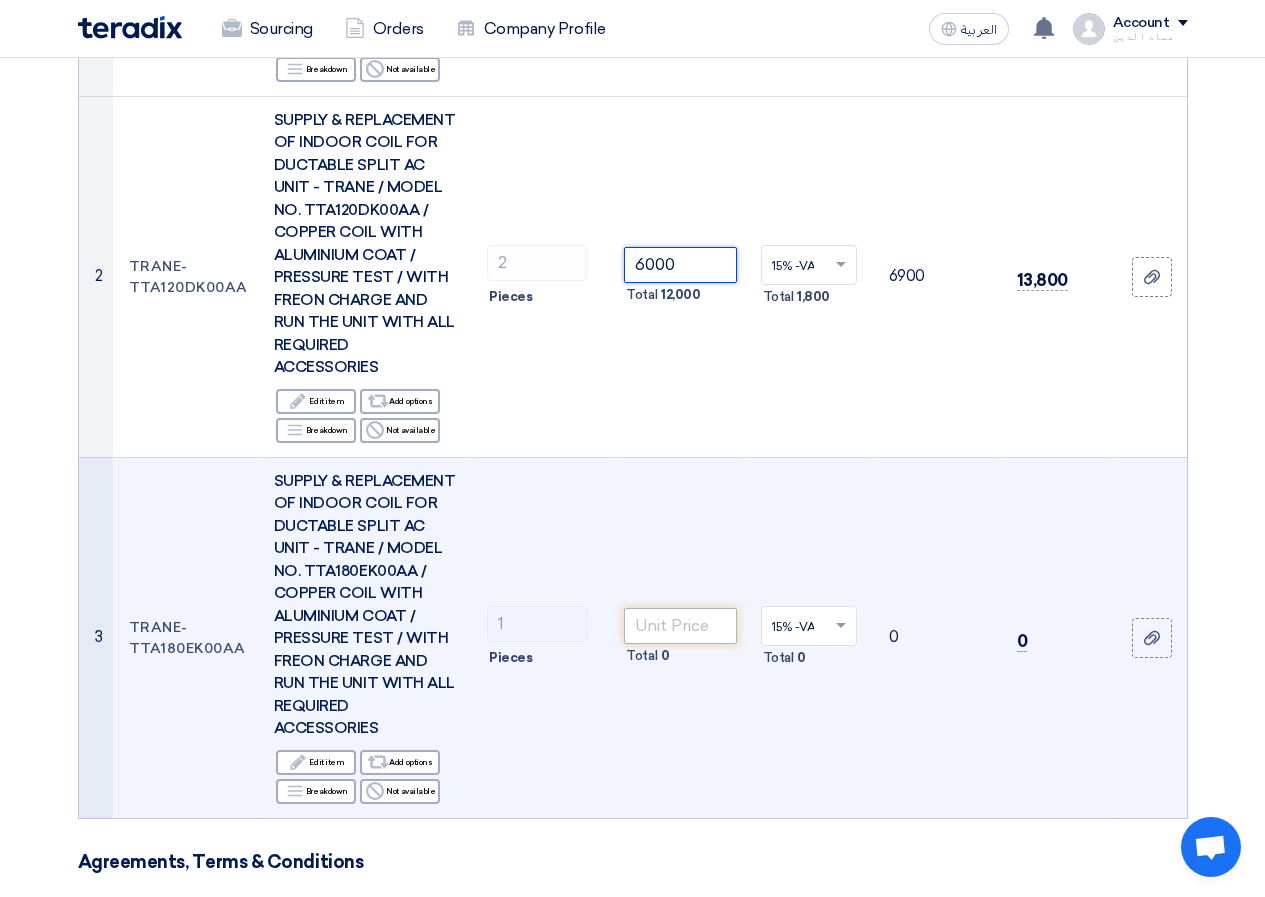 type on "6000" 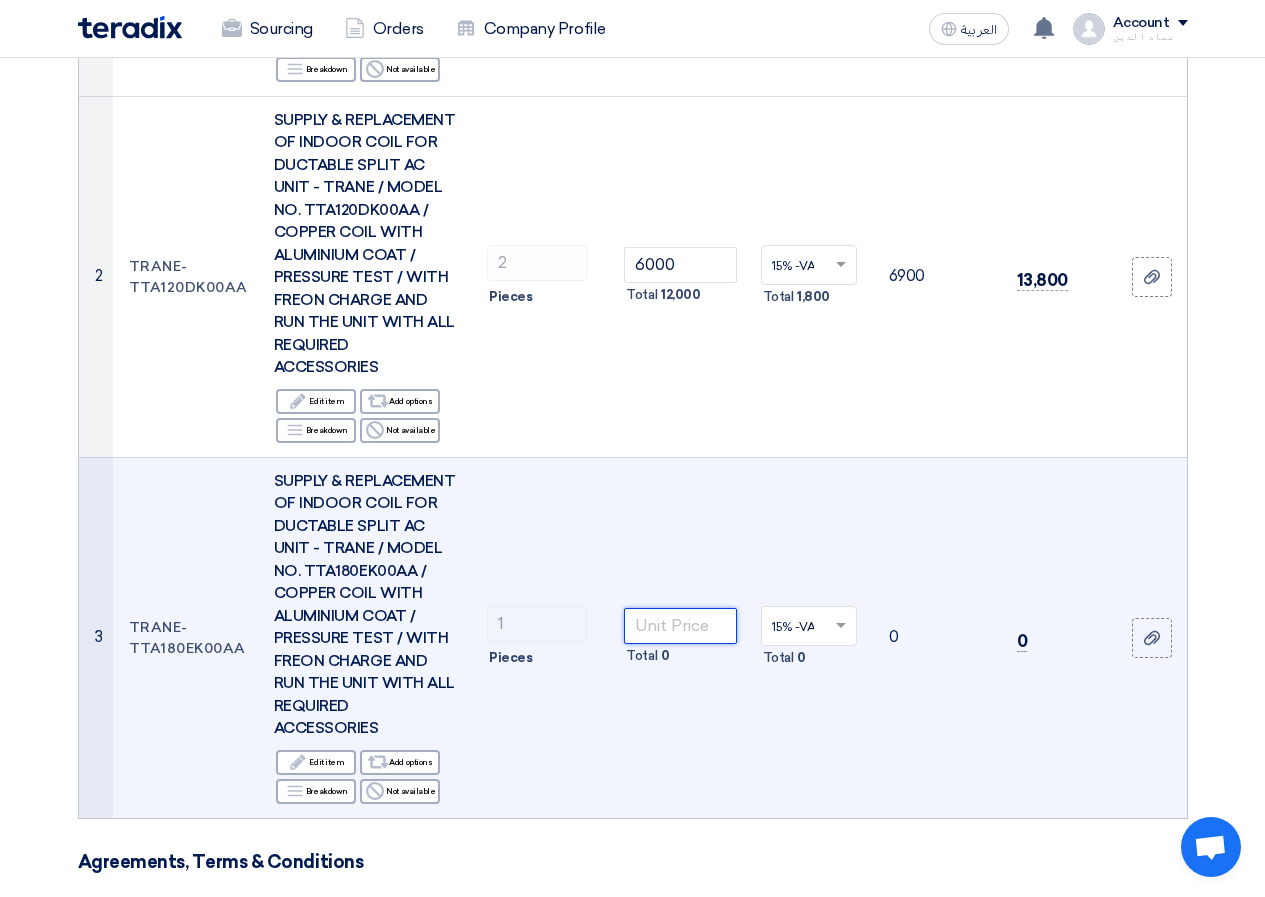 click 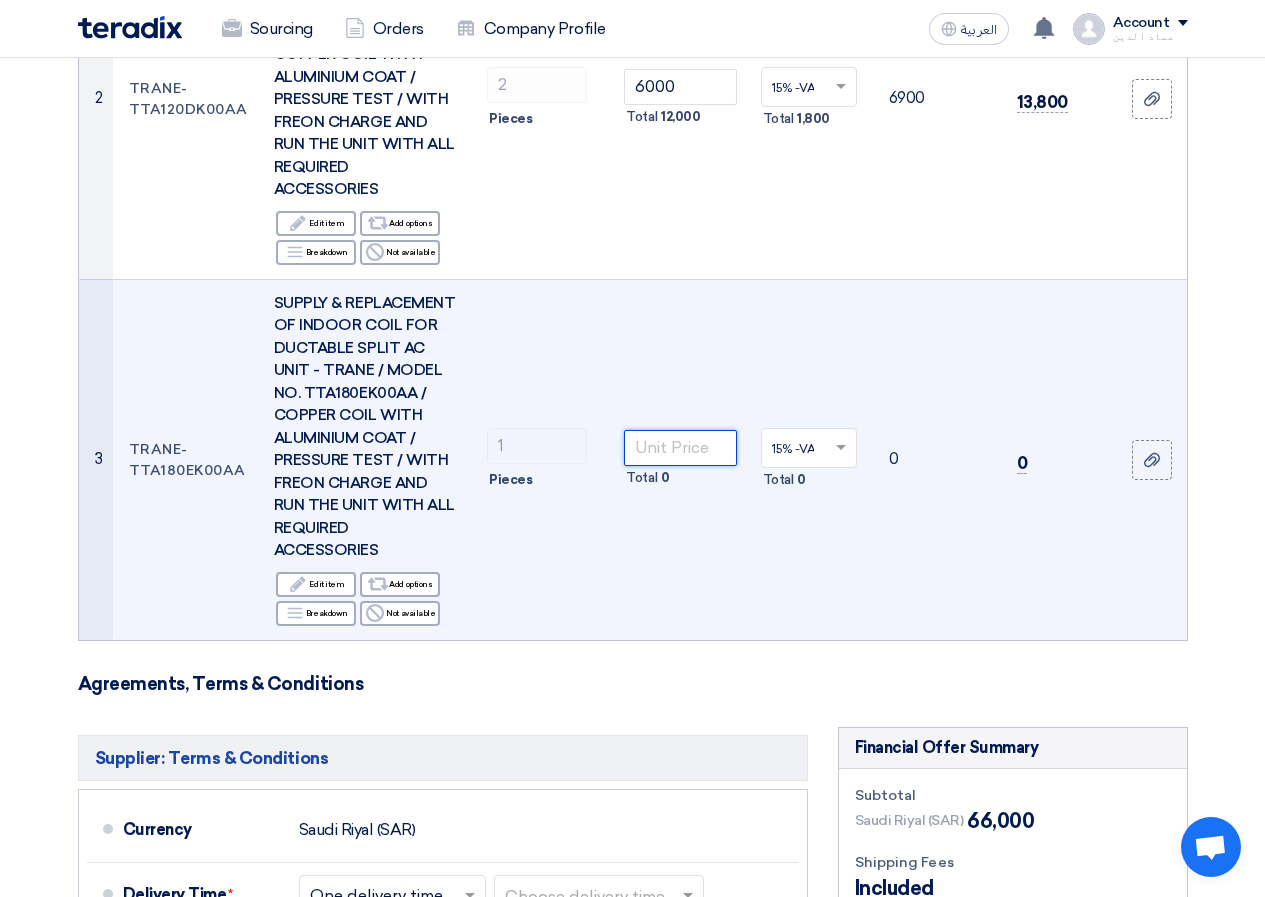 scroll, scrollTop: 800, scrollLeft: 0, axis: vertical 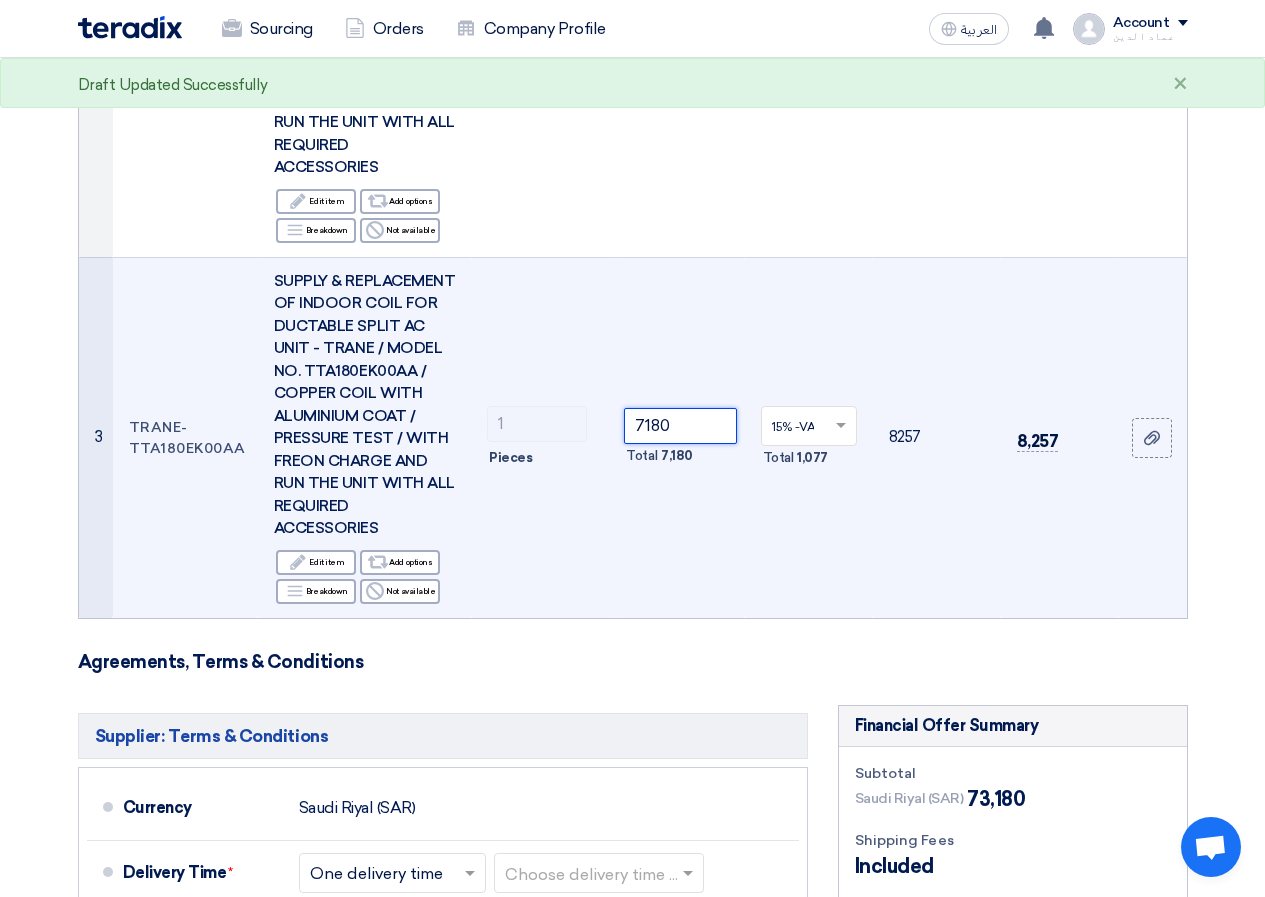 type on "7180" 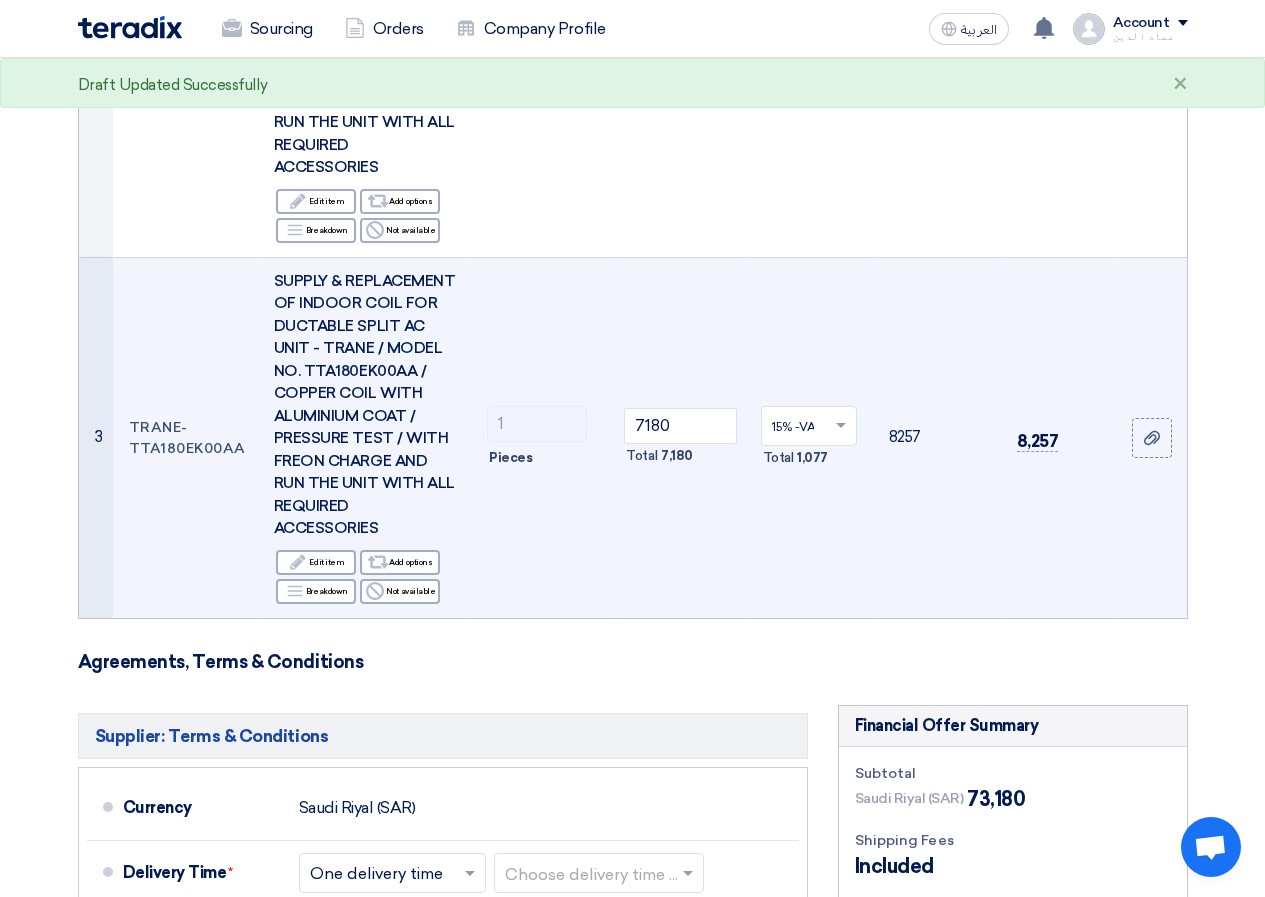 click on "15% -VAT
×
Total
1,077" 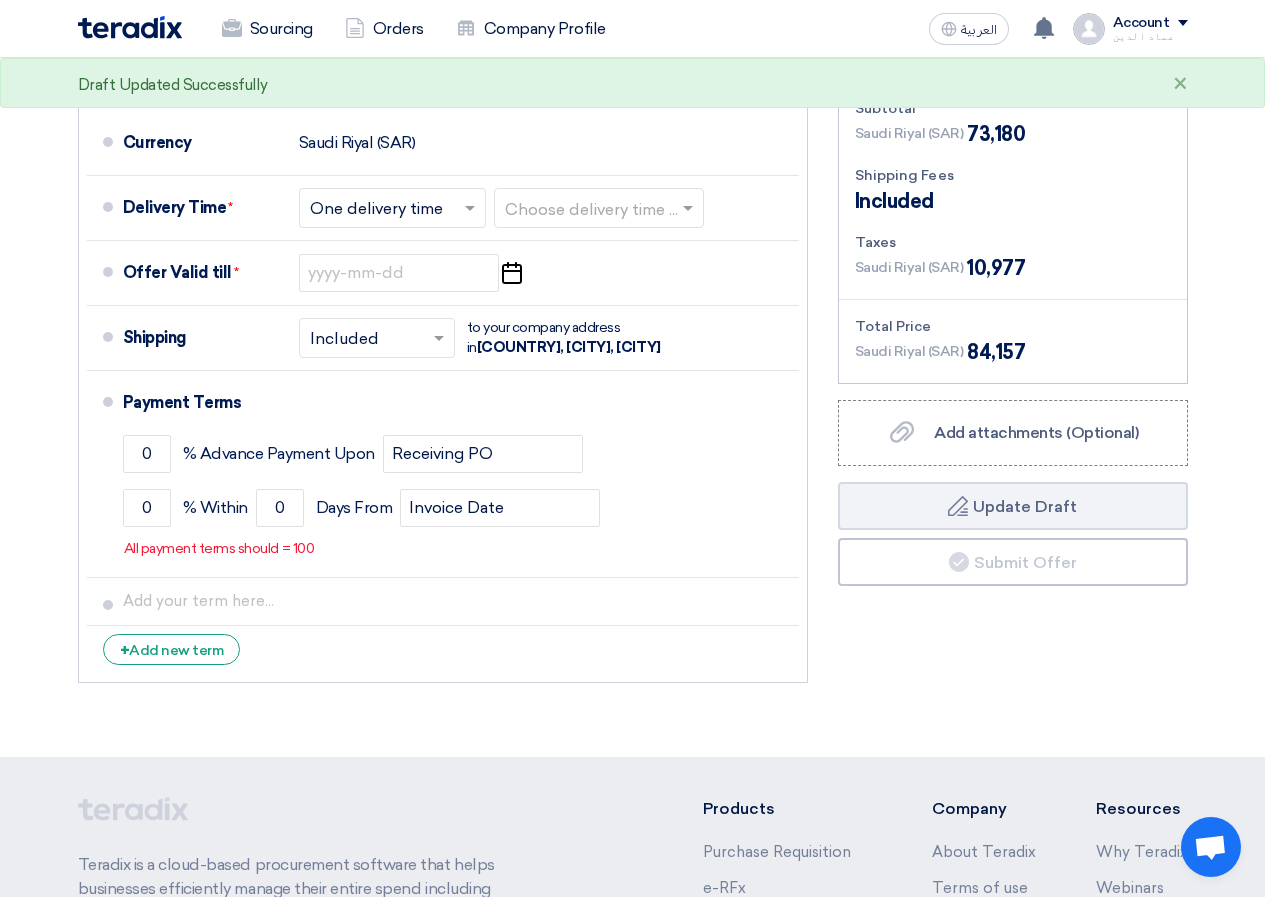 scroll, scrollTop: 1500, scrollLeft: 0, axis: vertical 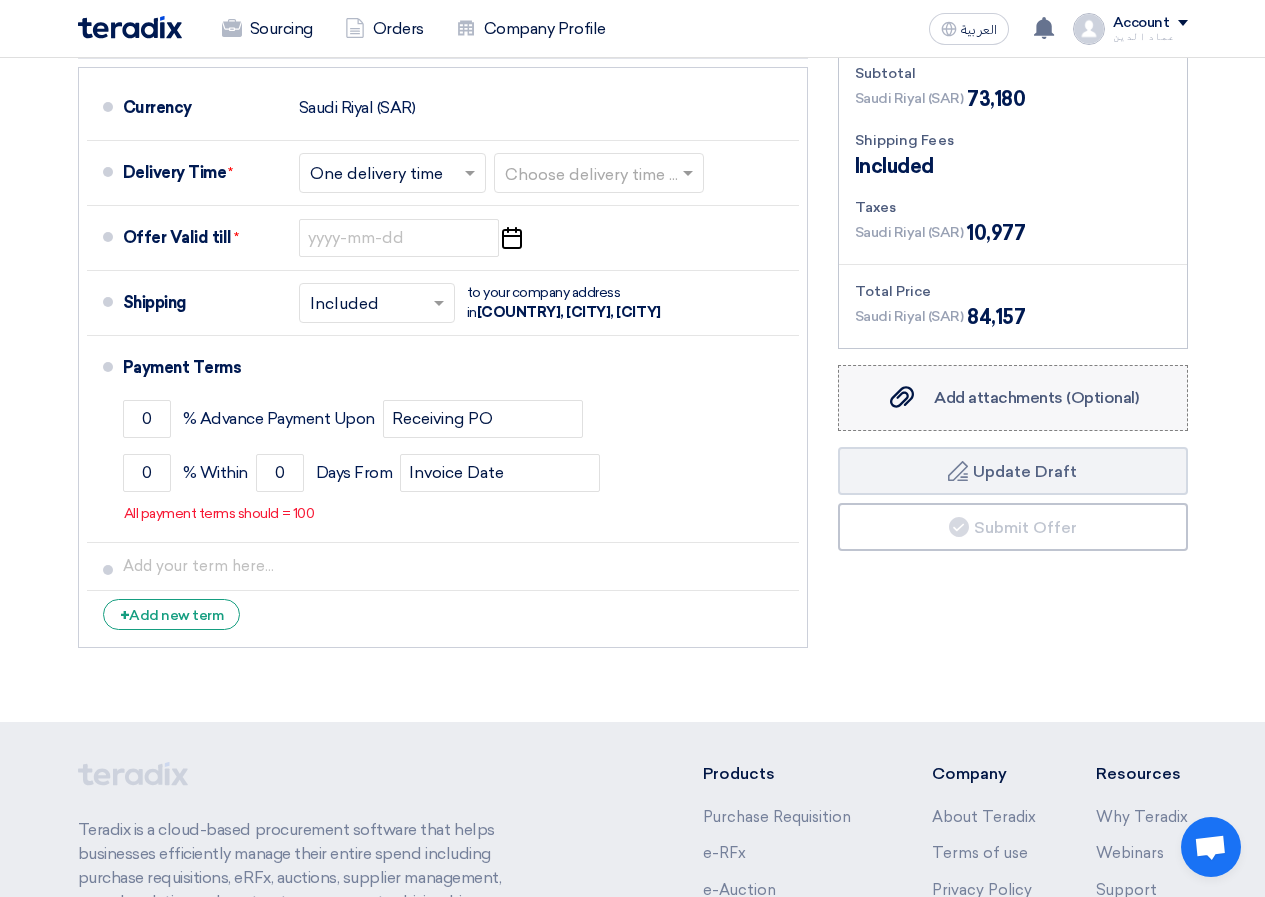 click on "Add attachments (Optional)" 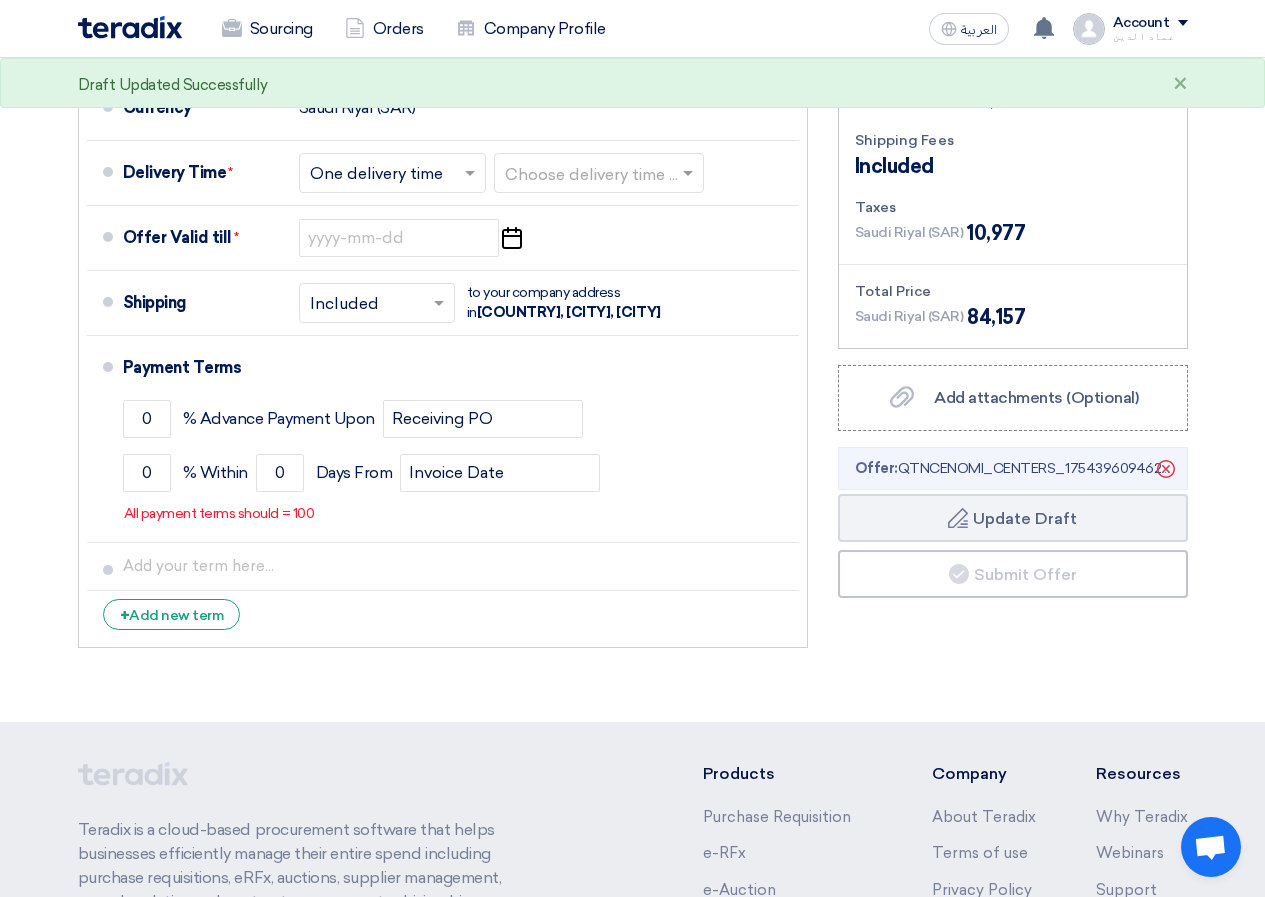 drag, startPoint x: 1059, startPoint y: 475, endPoint x: 1203, endPoint y: 303, distance: 224.3212 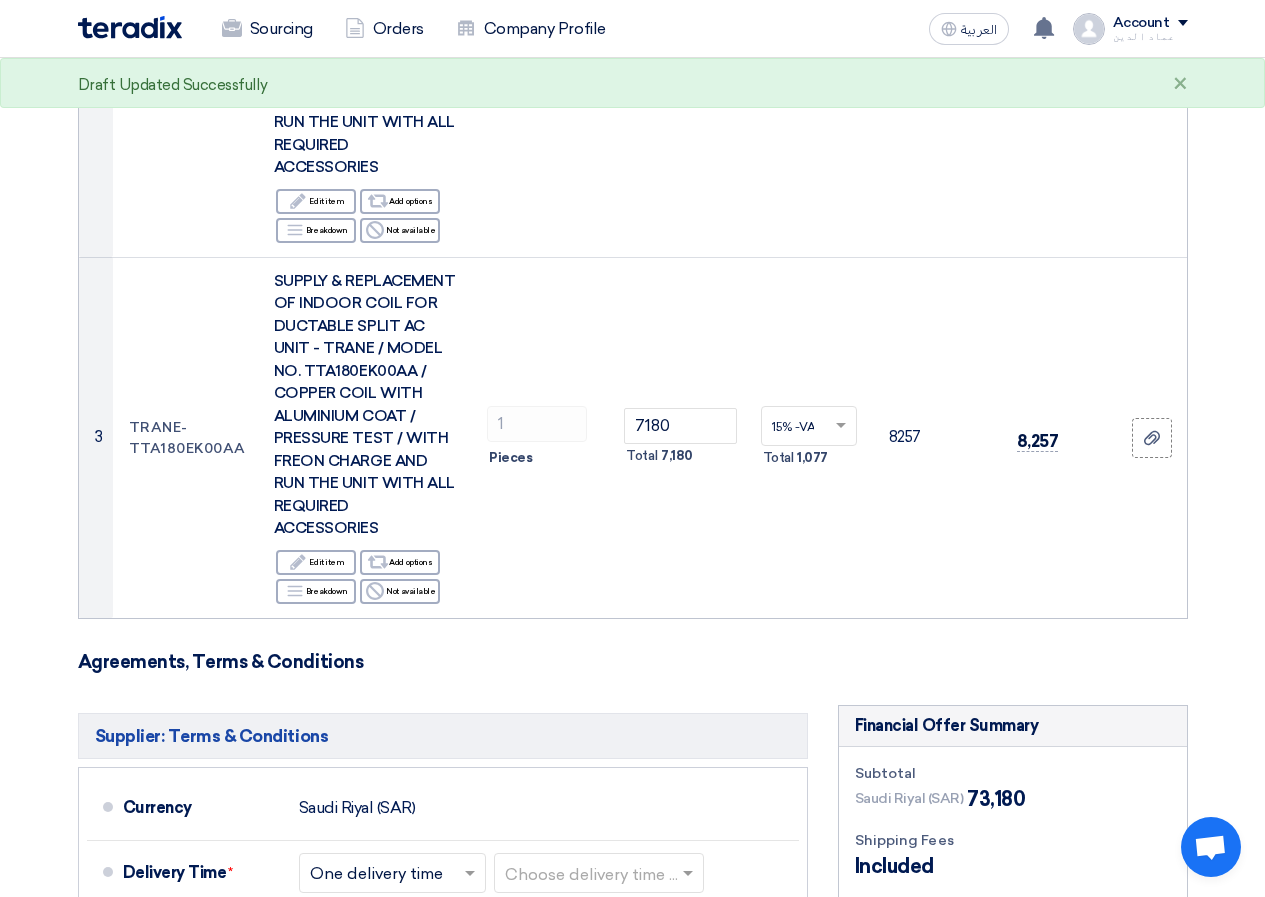 click on "Offer Details
#
Part Number
Item Description
Quantity
Unit Price (SAR)
Taxes
+
'Select taxes...
15% -VAT" 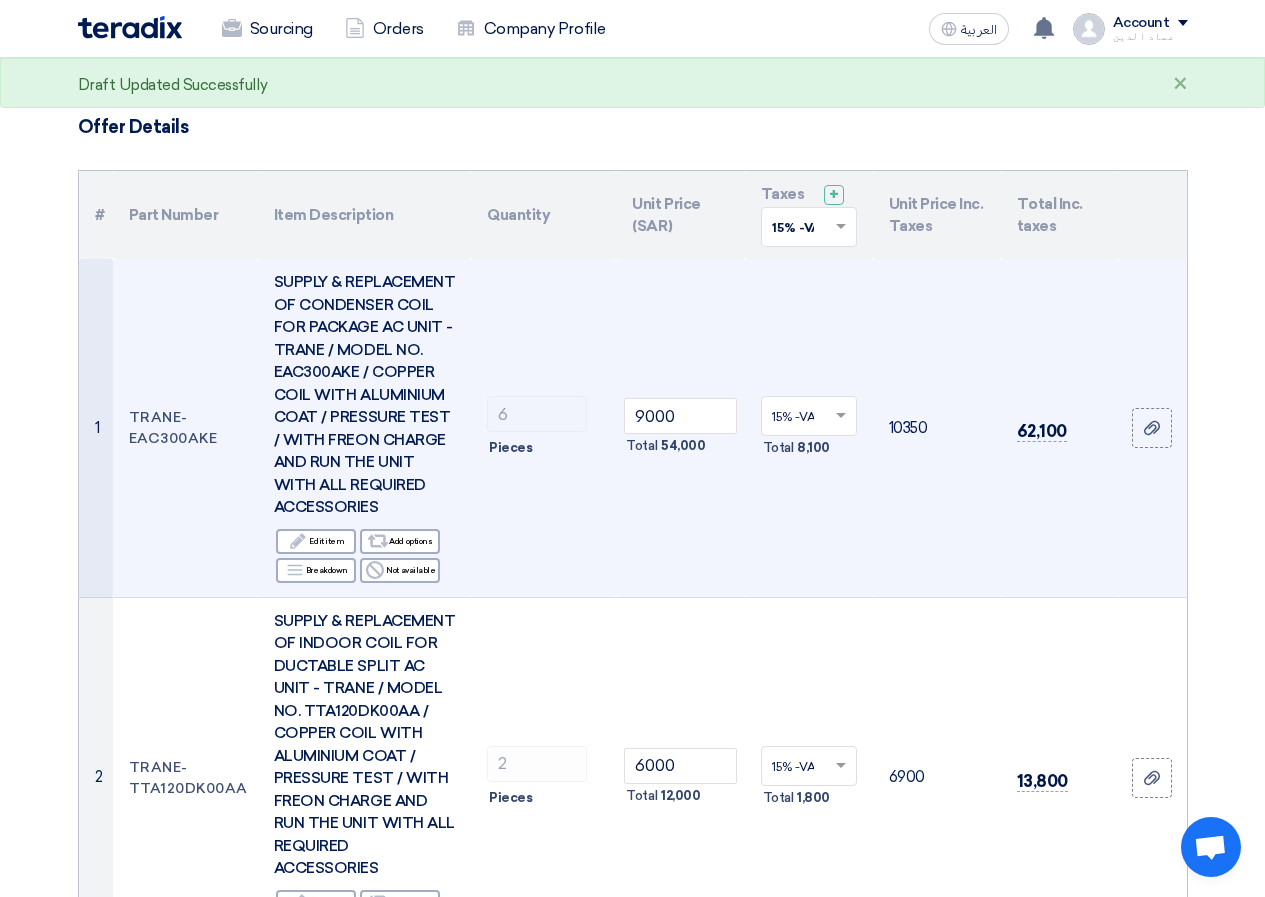 scroll, scrollTop: 100, scrollLeft: 0, axis: vertical 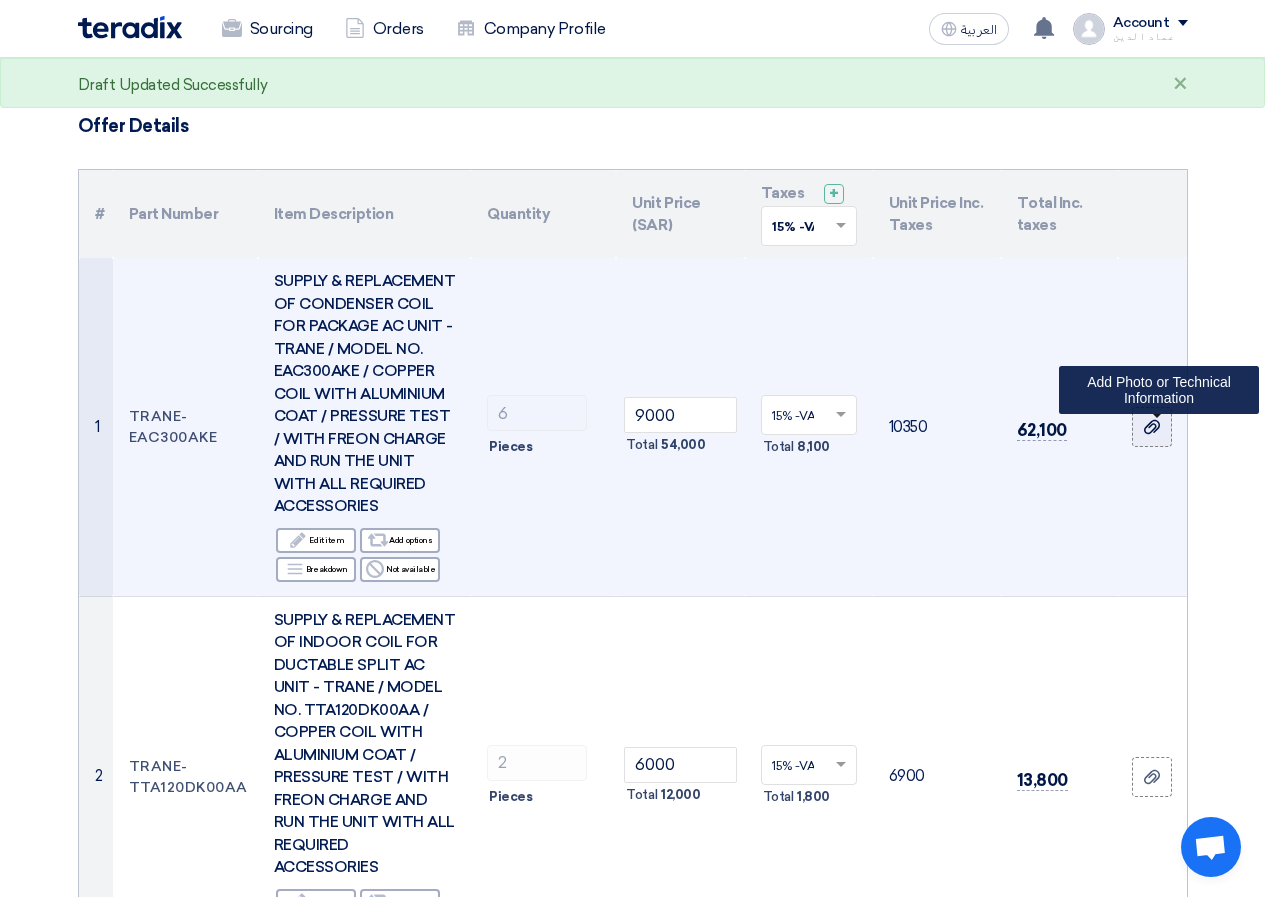click 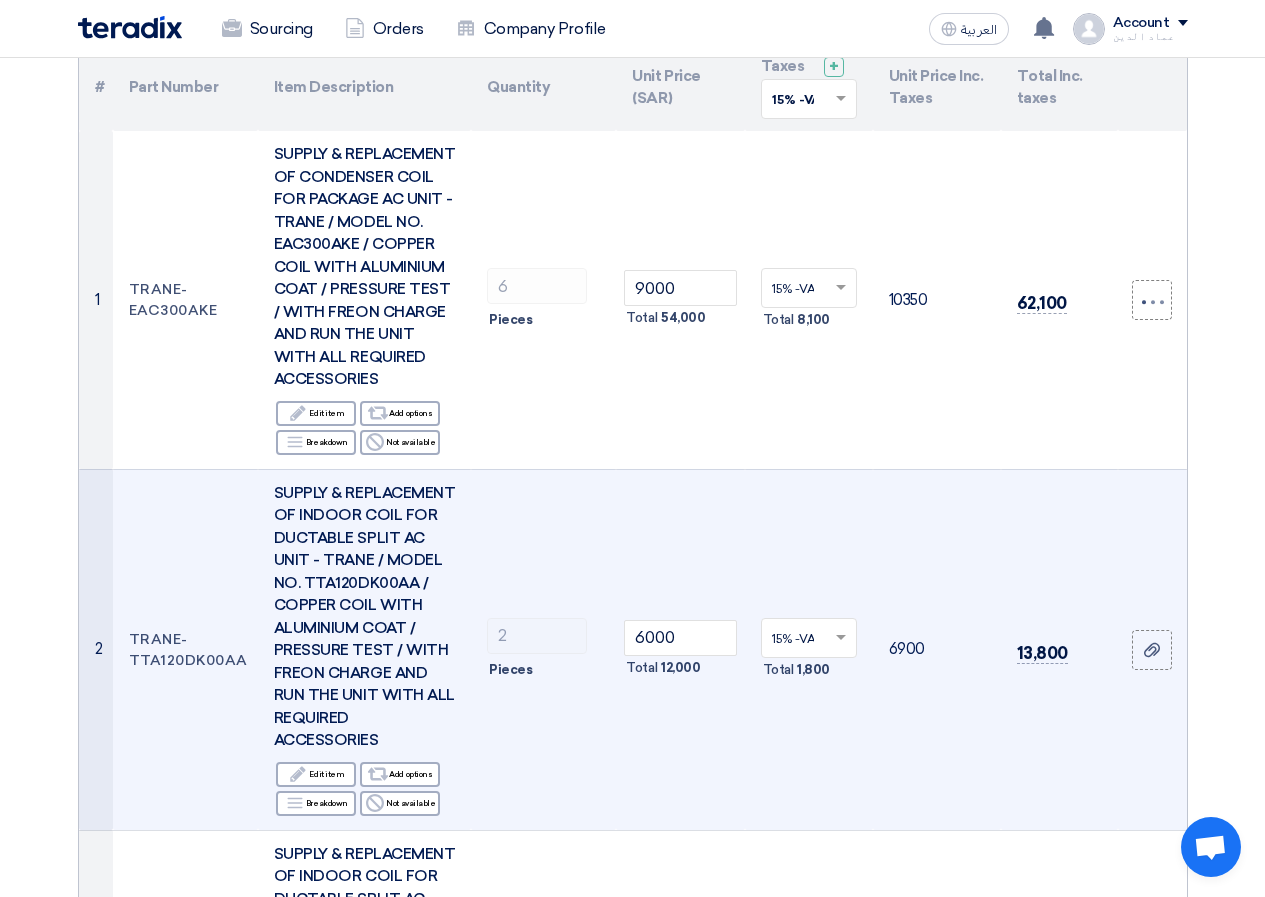 scroll, scrollTop: 400, scrollLeft: 0, axis: vertical 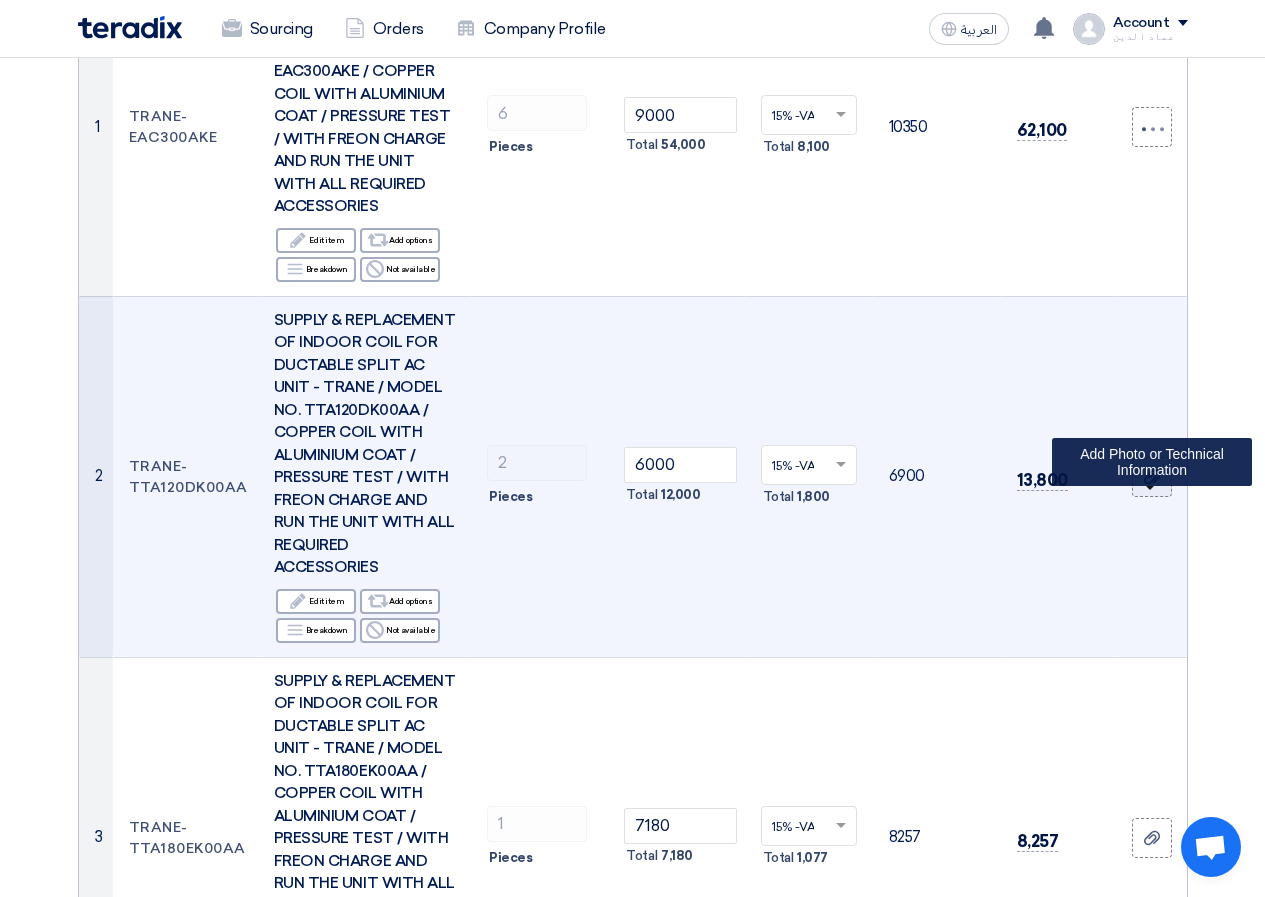 click 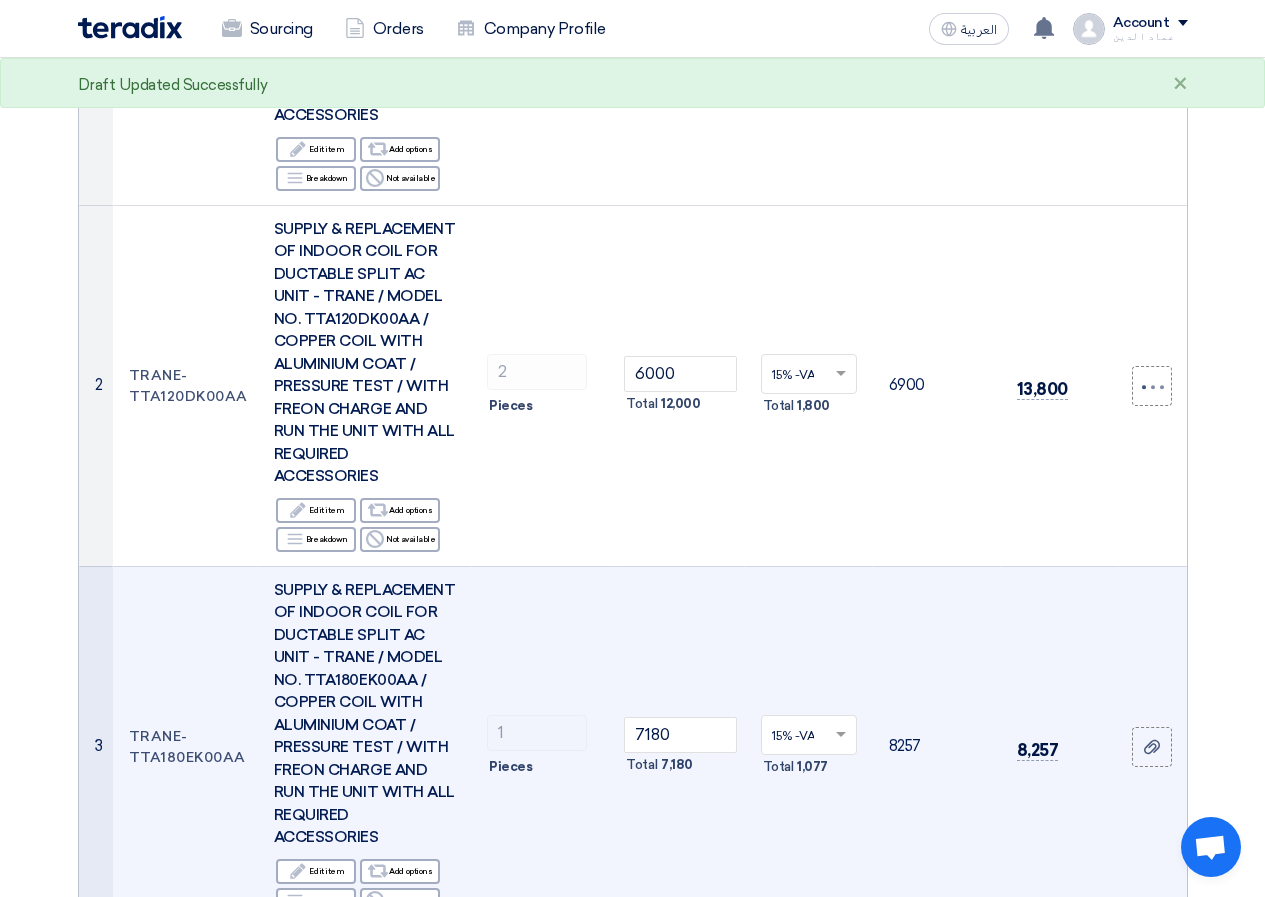 scroll, scrollTop: 800, scrollLeft: 0, axis: vertical 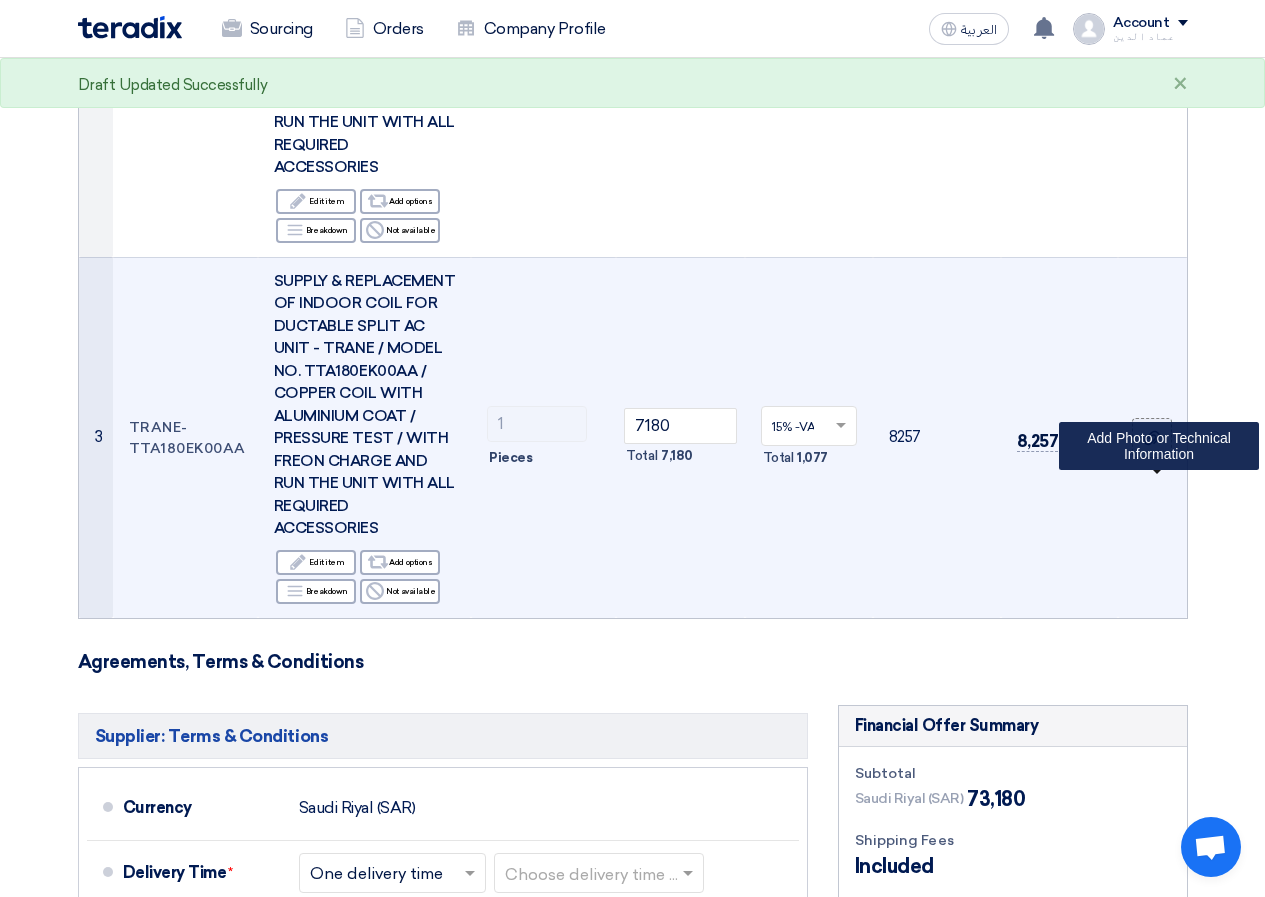 click 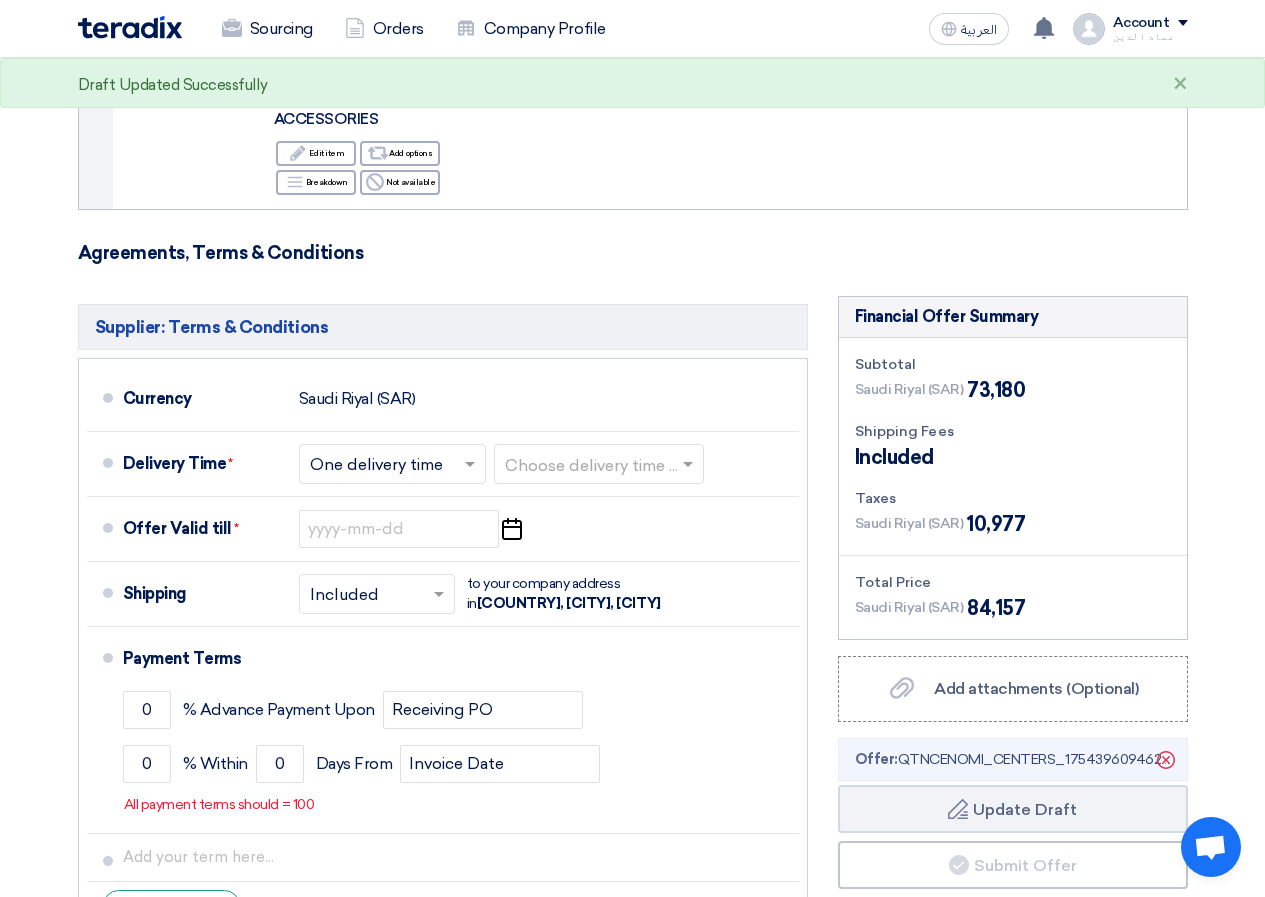 scroll, scrollTop: 1400, scrollLeft: 0, axis: vertical 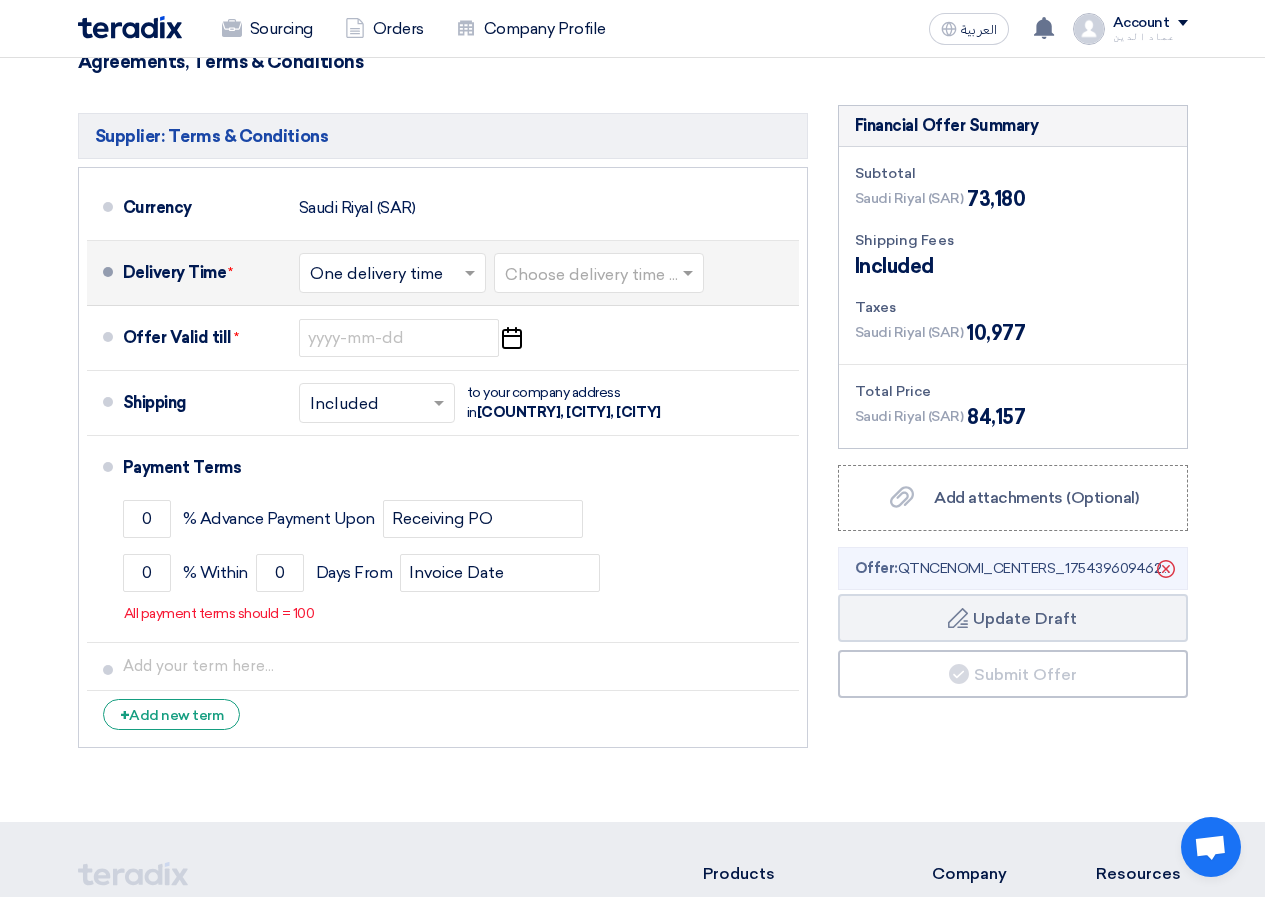 click 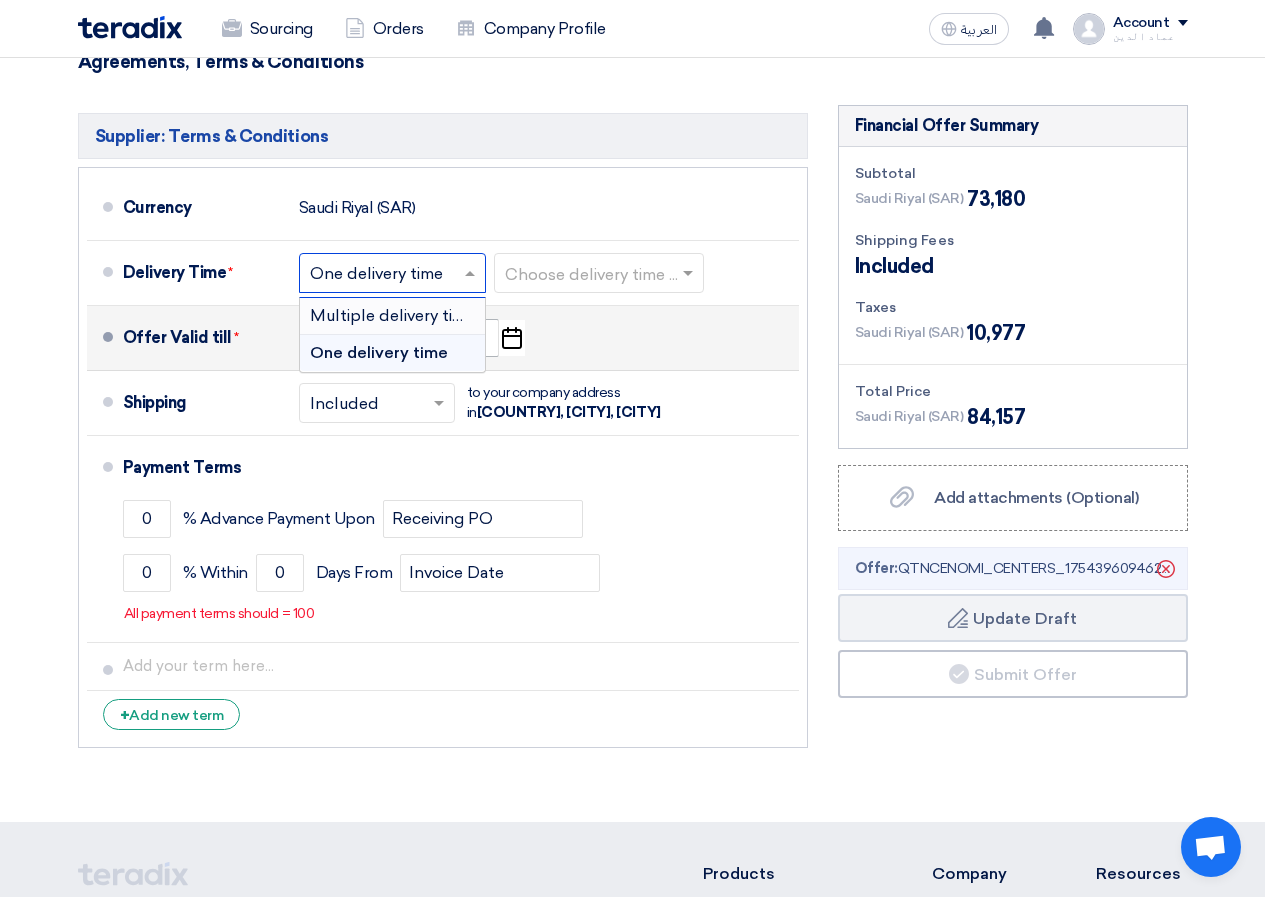 click on "Multiple delivery times" at bounding box center [392, 316] 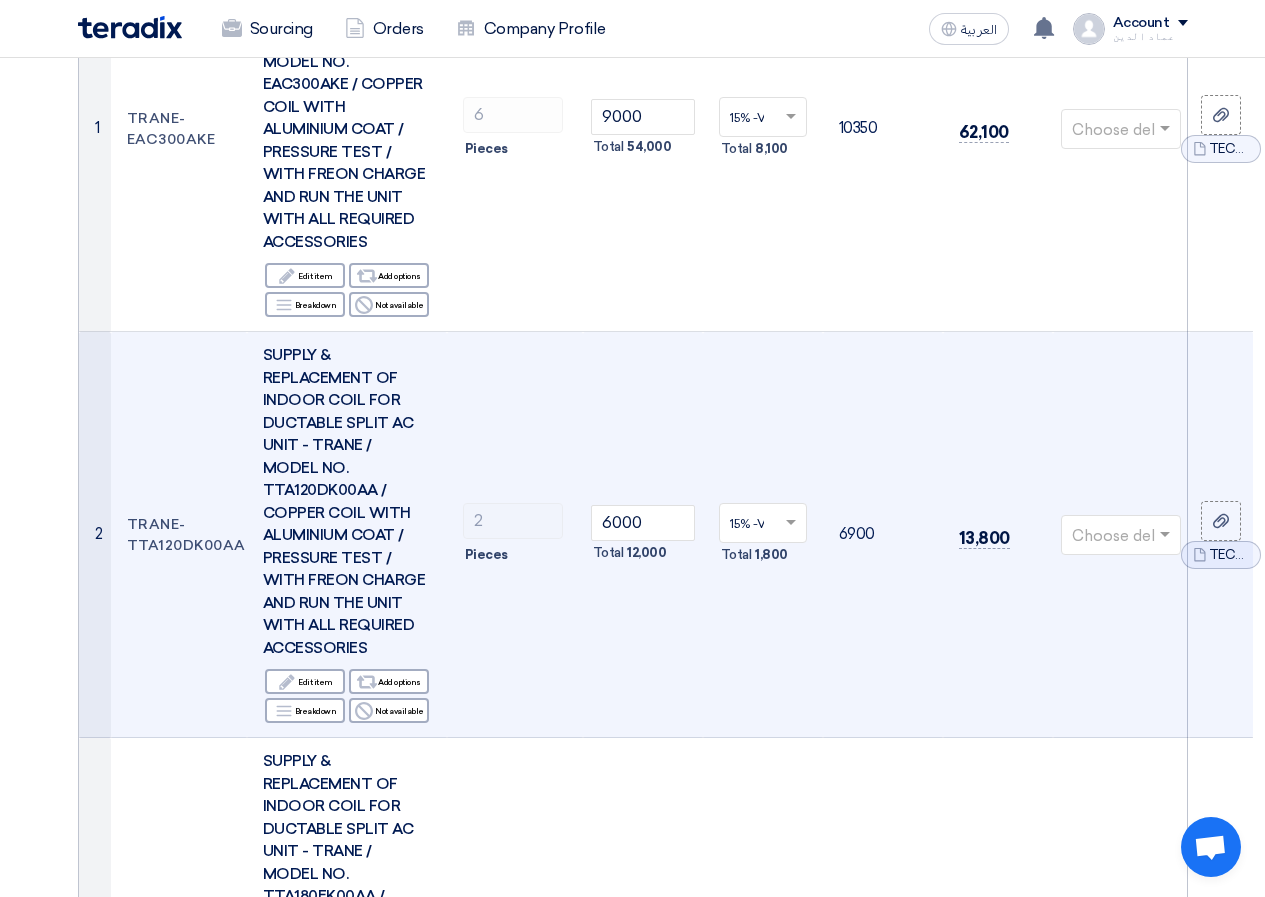 scroll, scrollTop: 323, scrollLeft: 0, axis: vertical 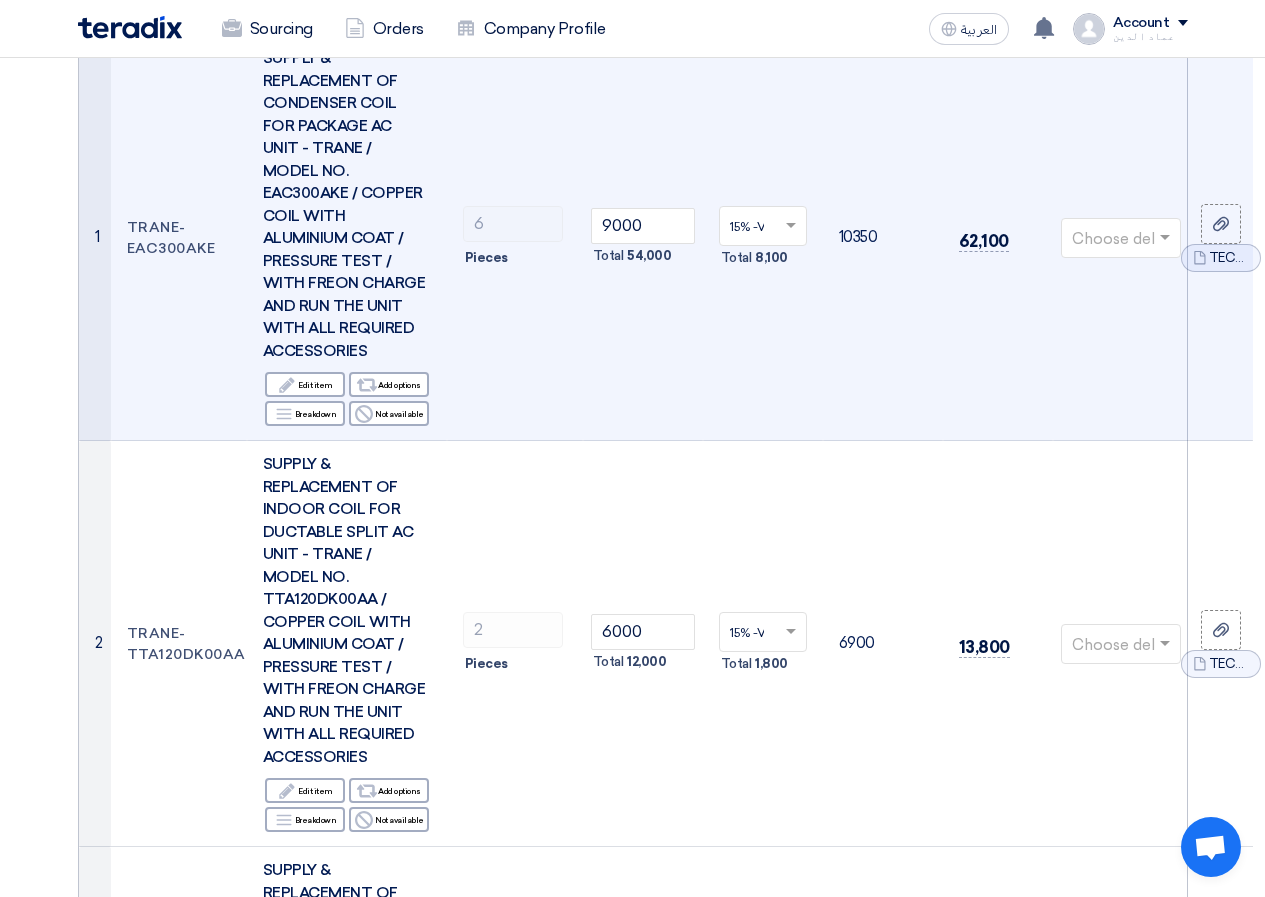 click 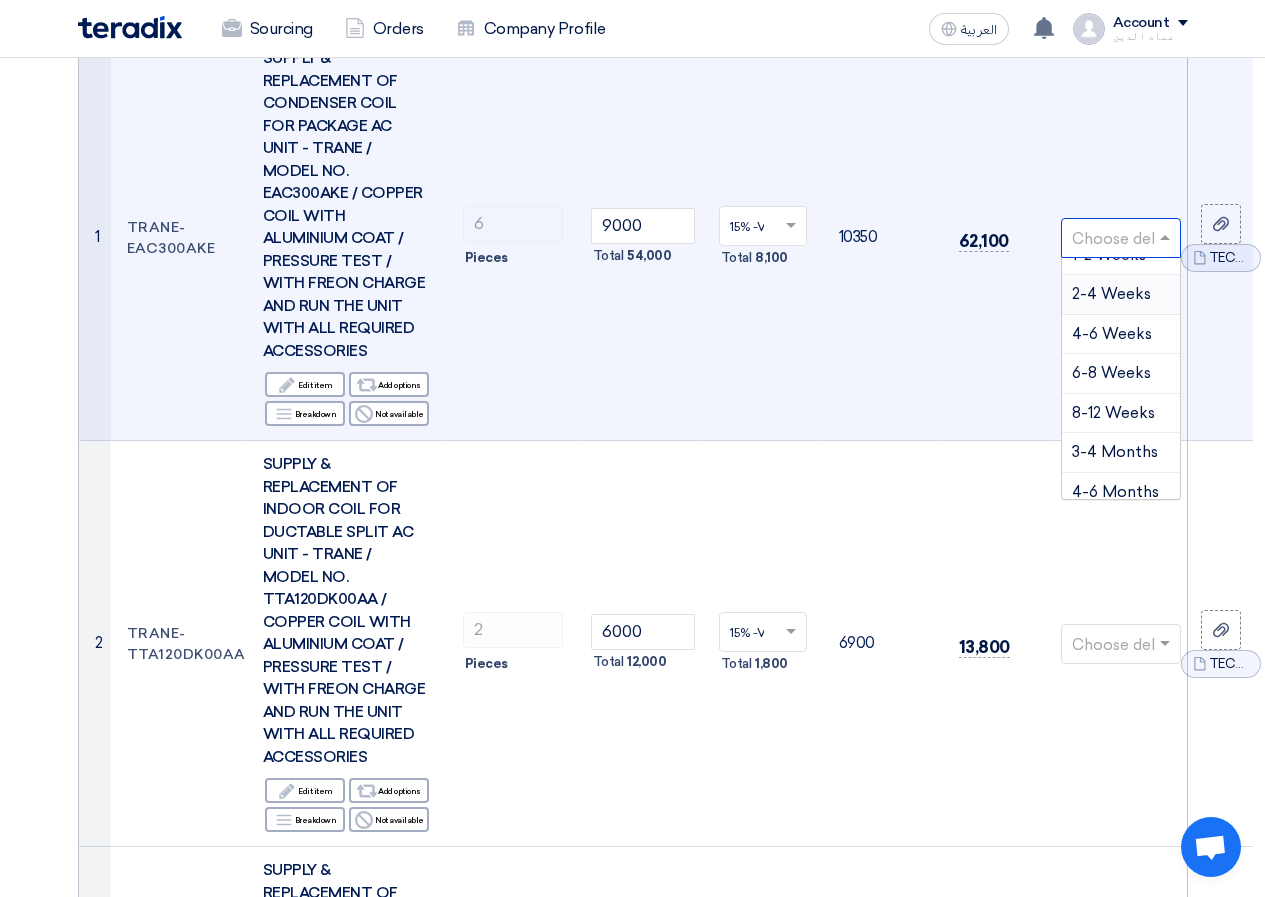 scroll, scrollTop: 0, scrollLeft: 0, axis: both 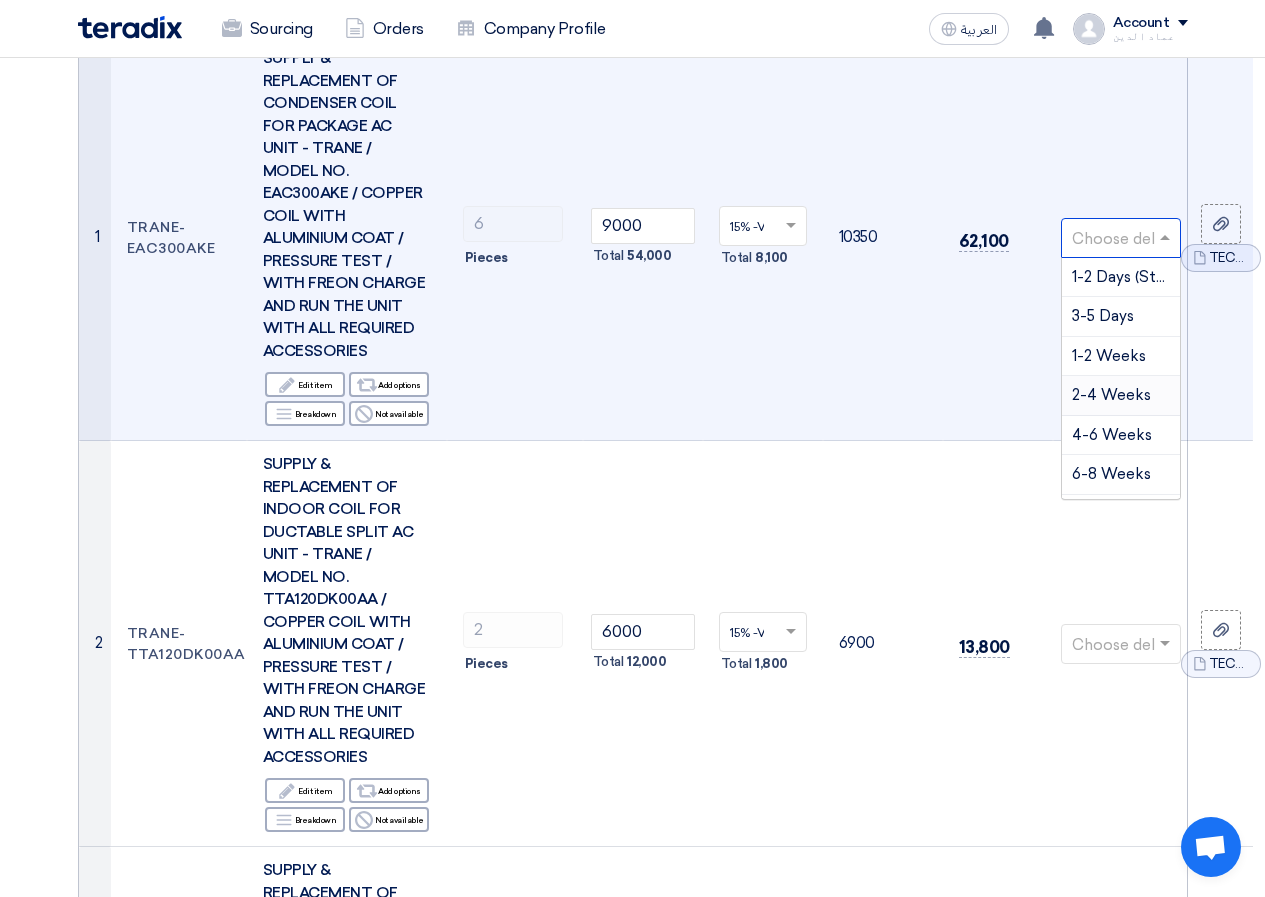 click on "2-4 Weeks" at bounding box center (1111, 395) 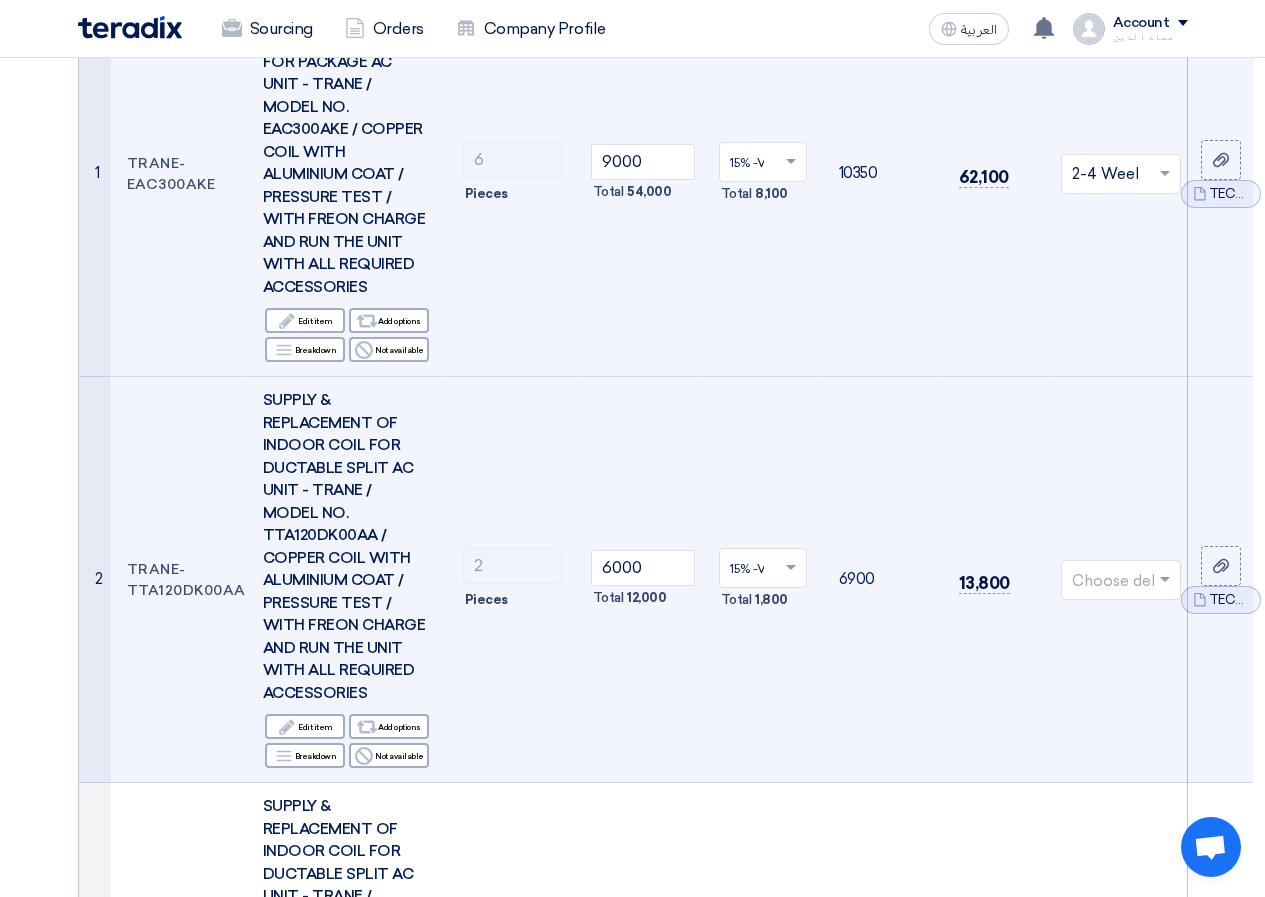 scroll, scrollTop: 423, scrollLeft: 0, axis: vertical 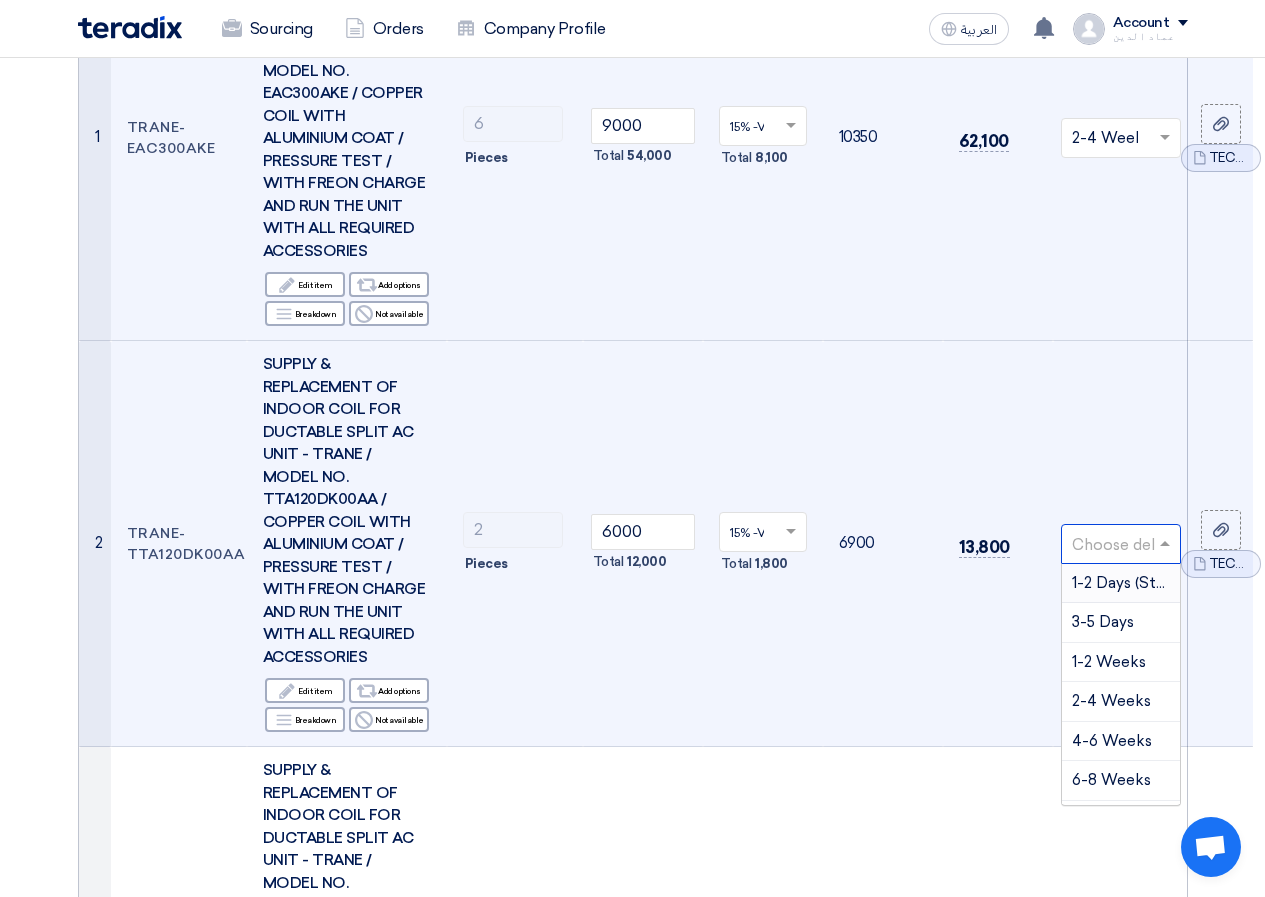click 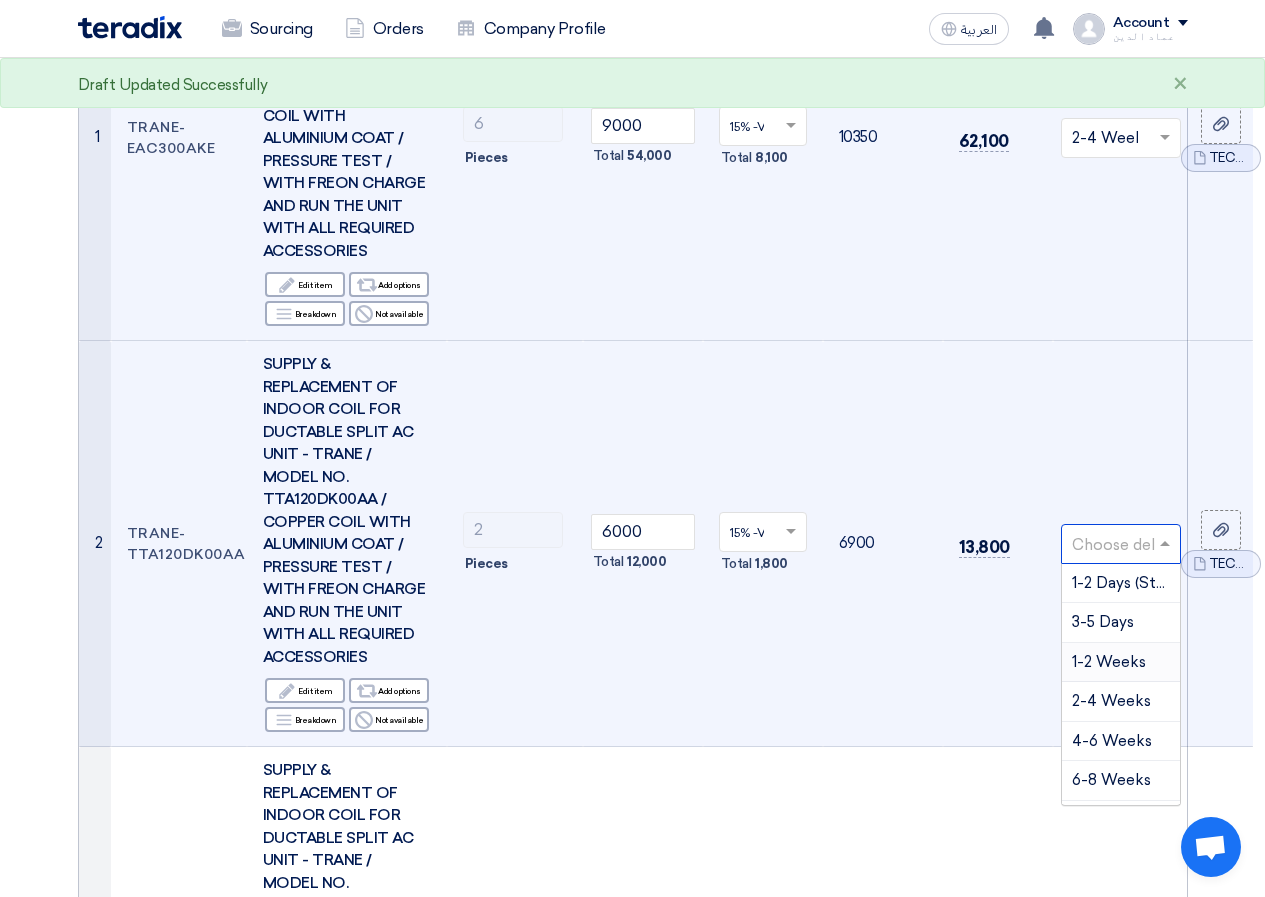 click on "1-2 Weeks" at bounding box center [1109, 662] 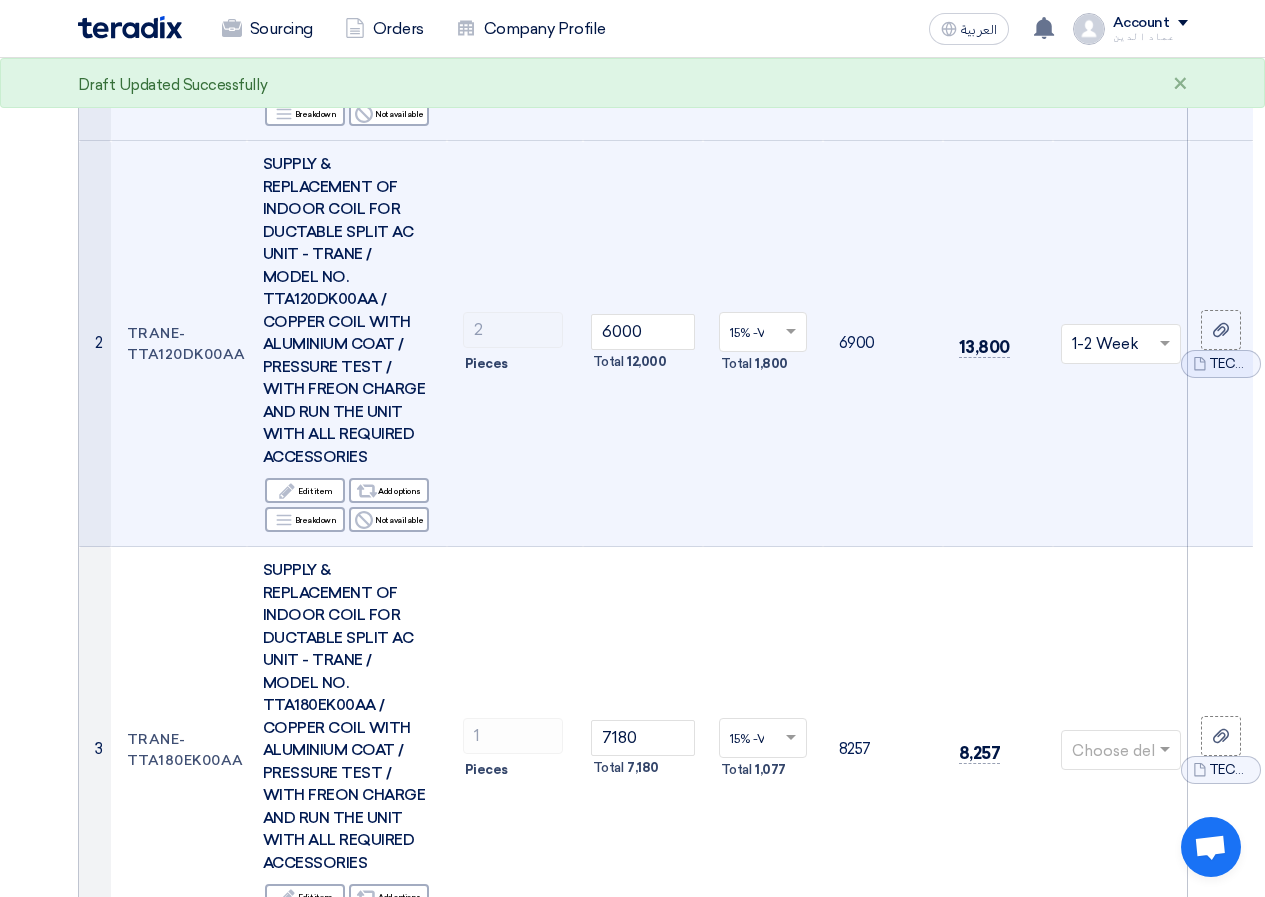 scroll, scrollTop: 723, scrollLeft: 0, axis: vertical 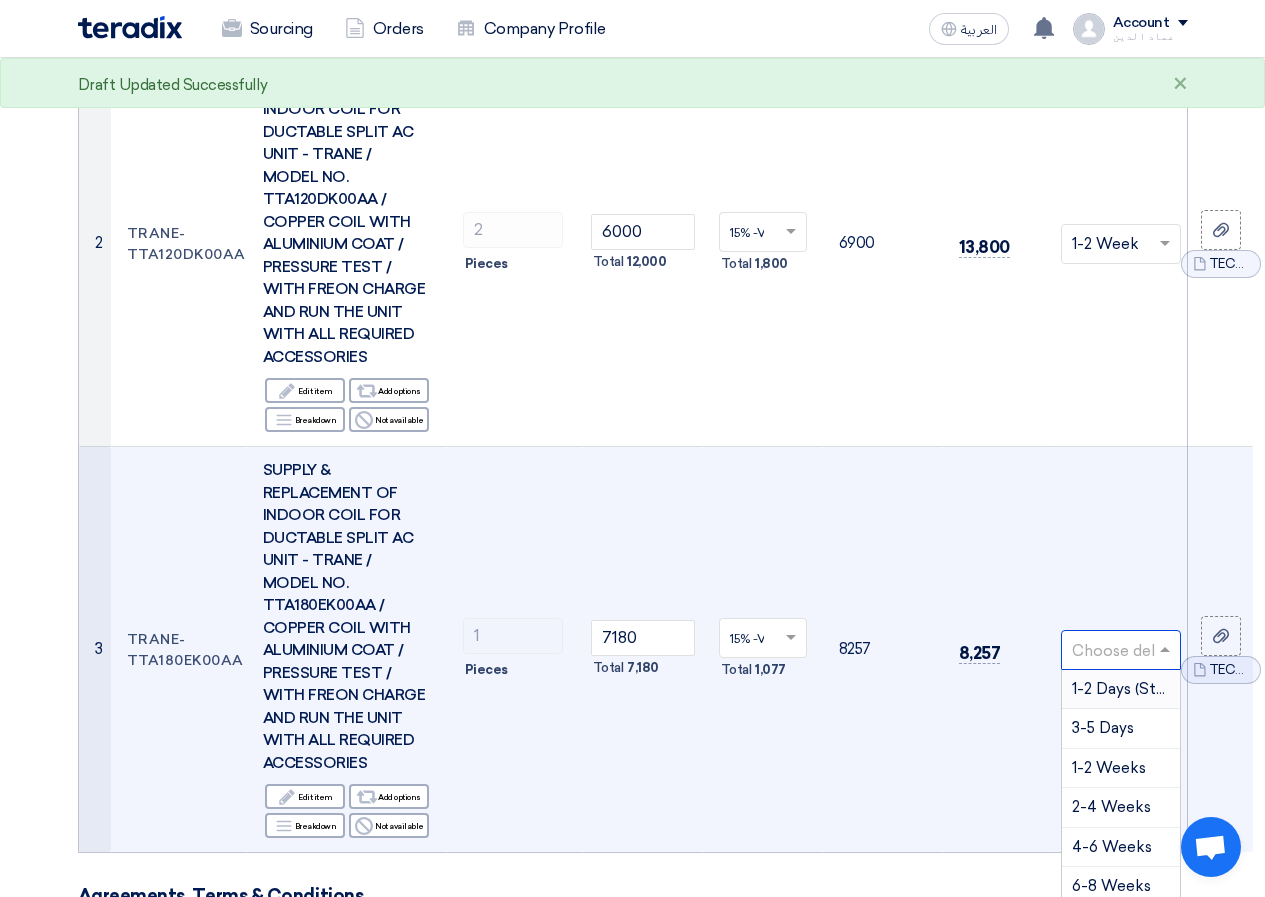 click 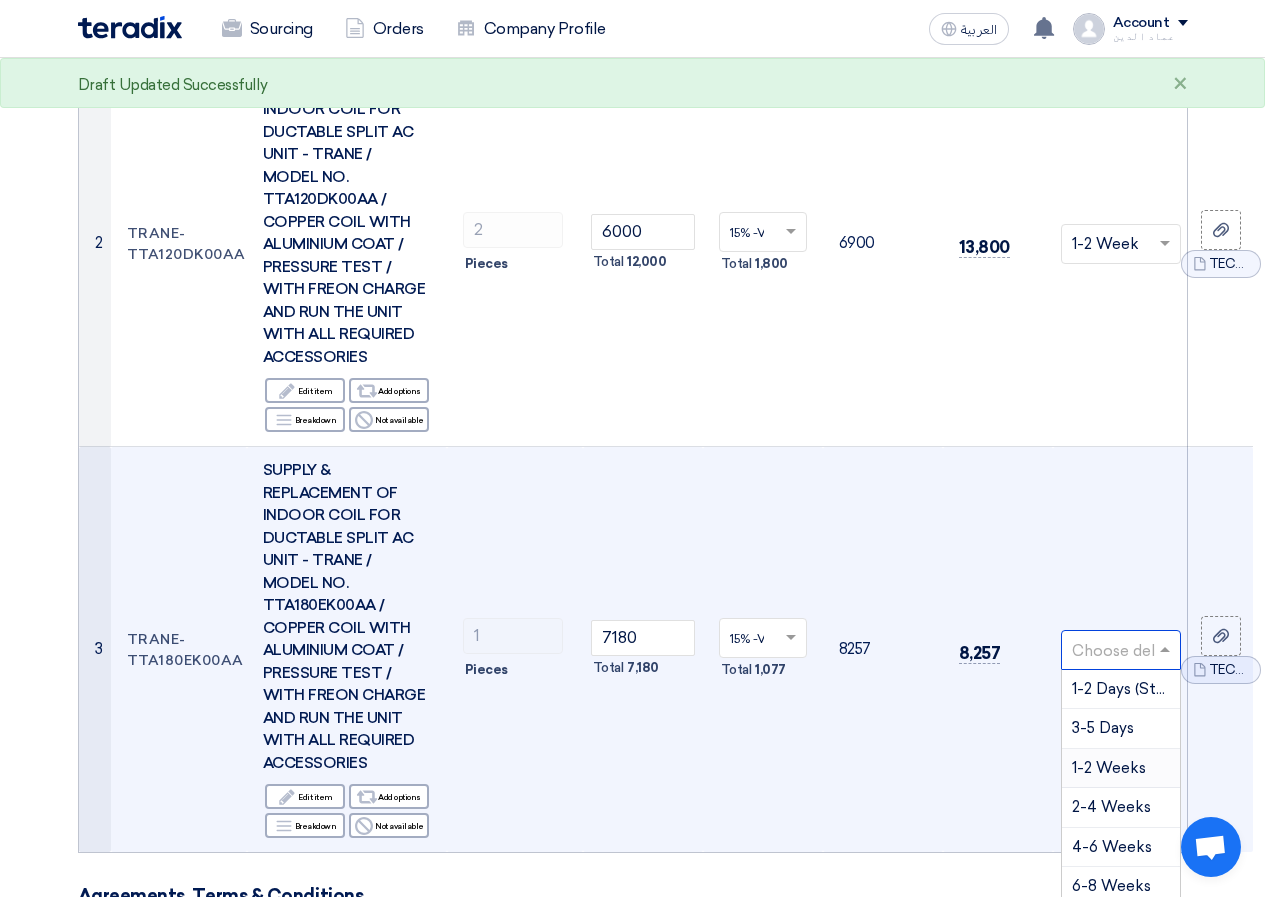 click on "1-2 Weeks" at bounding box center [1109, 768] 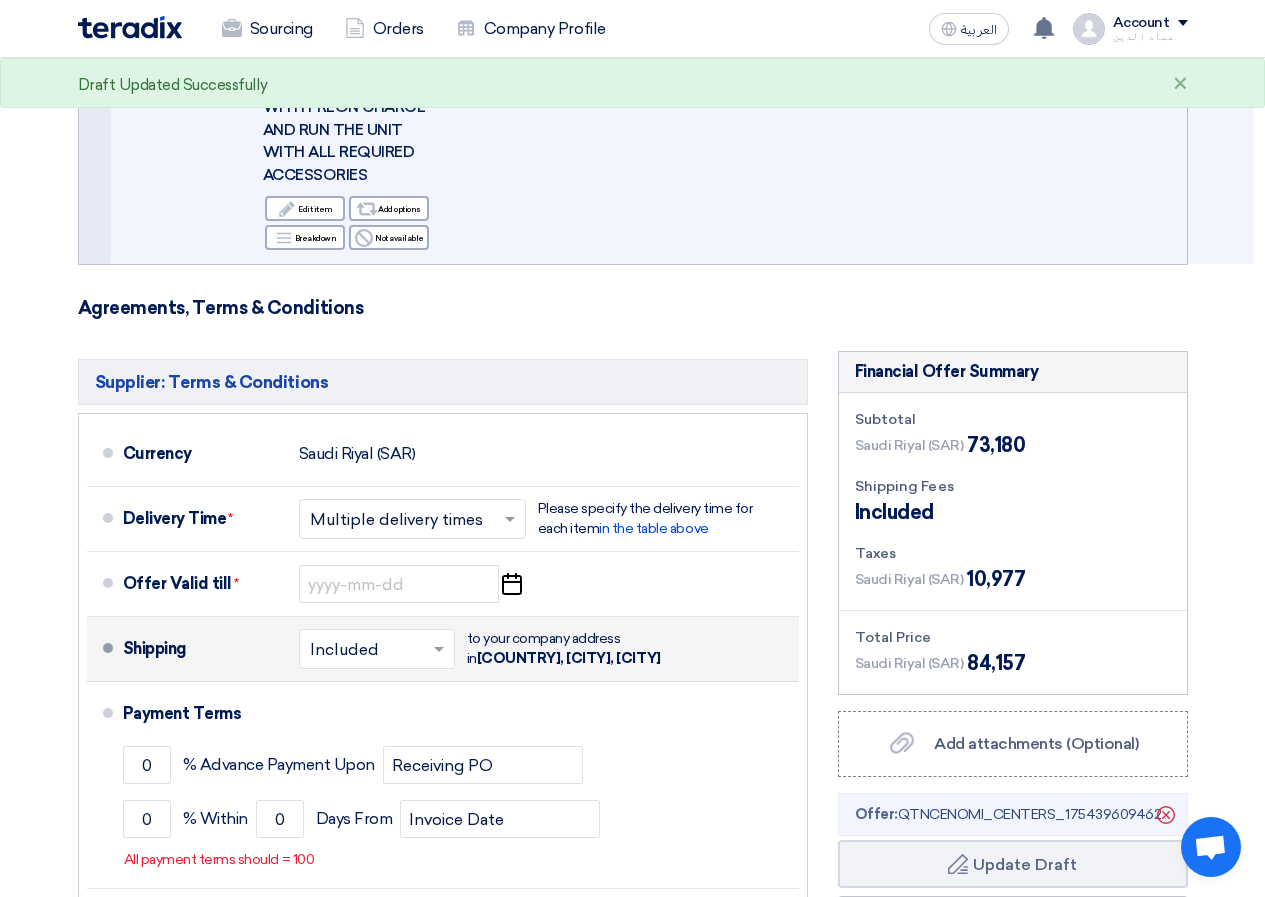 scroll, scrollTop: 1323, scrollLeft: 0, axis: vertical 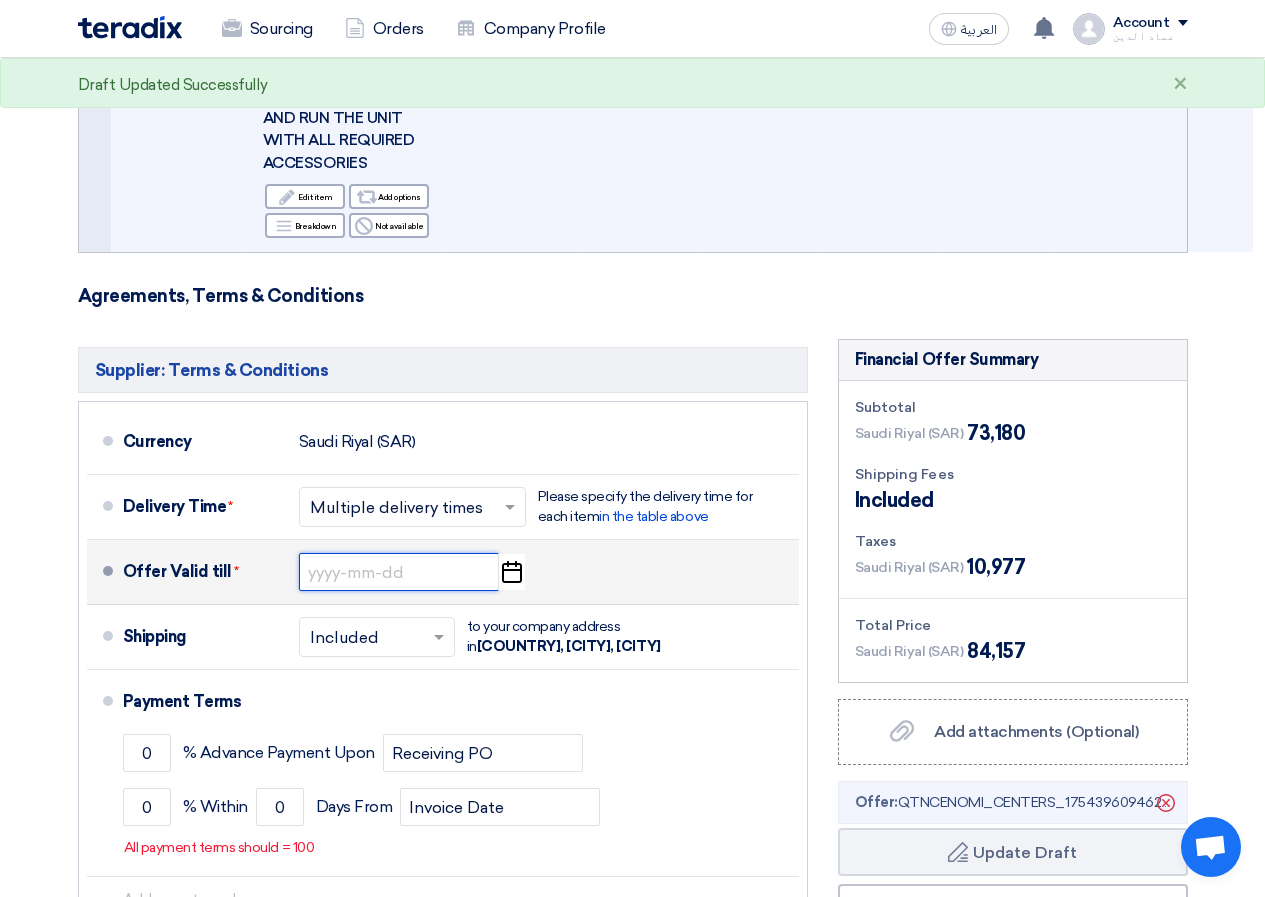 click 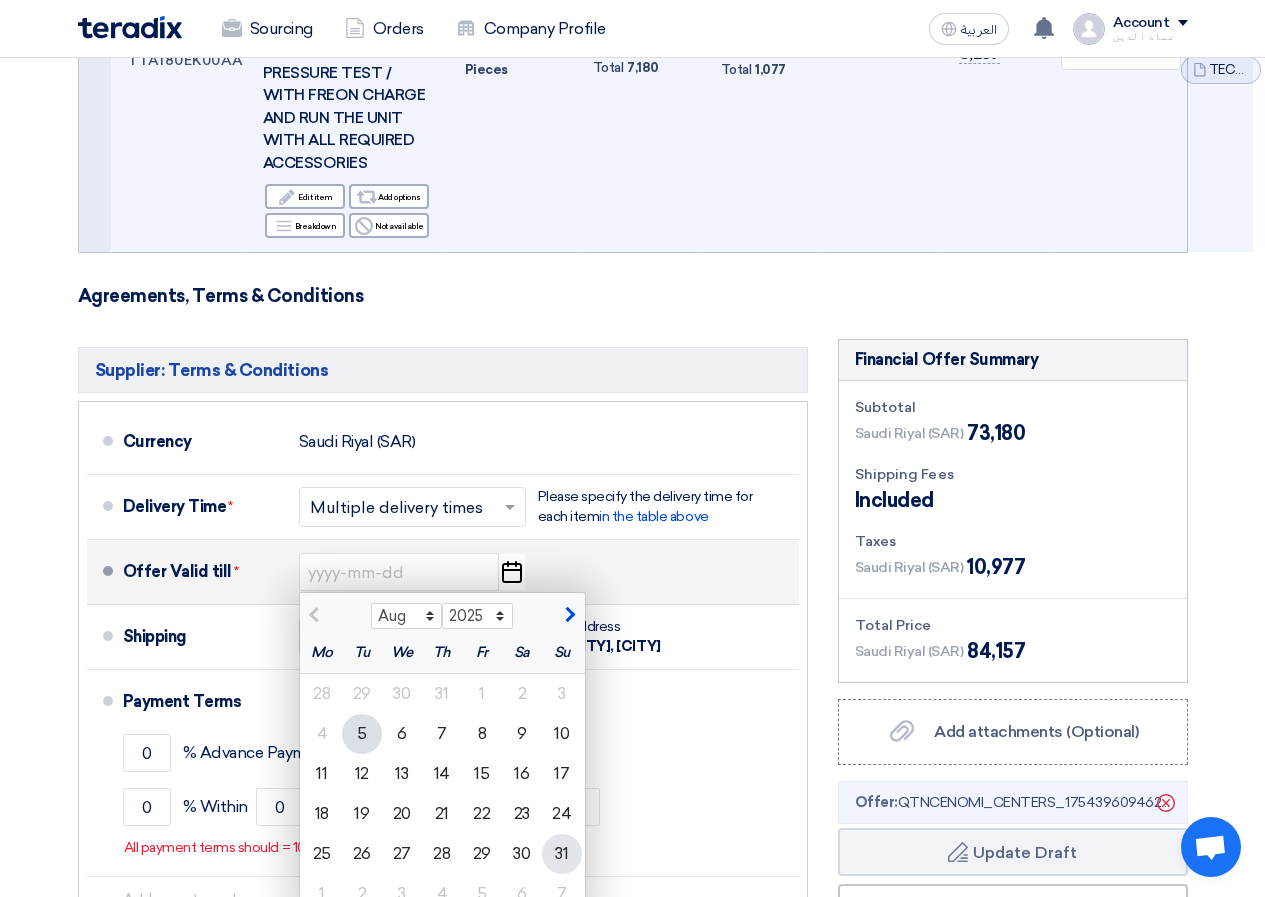 click on "31" 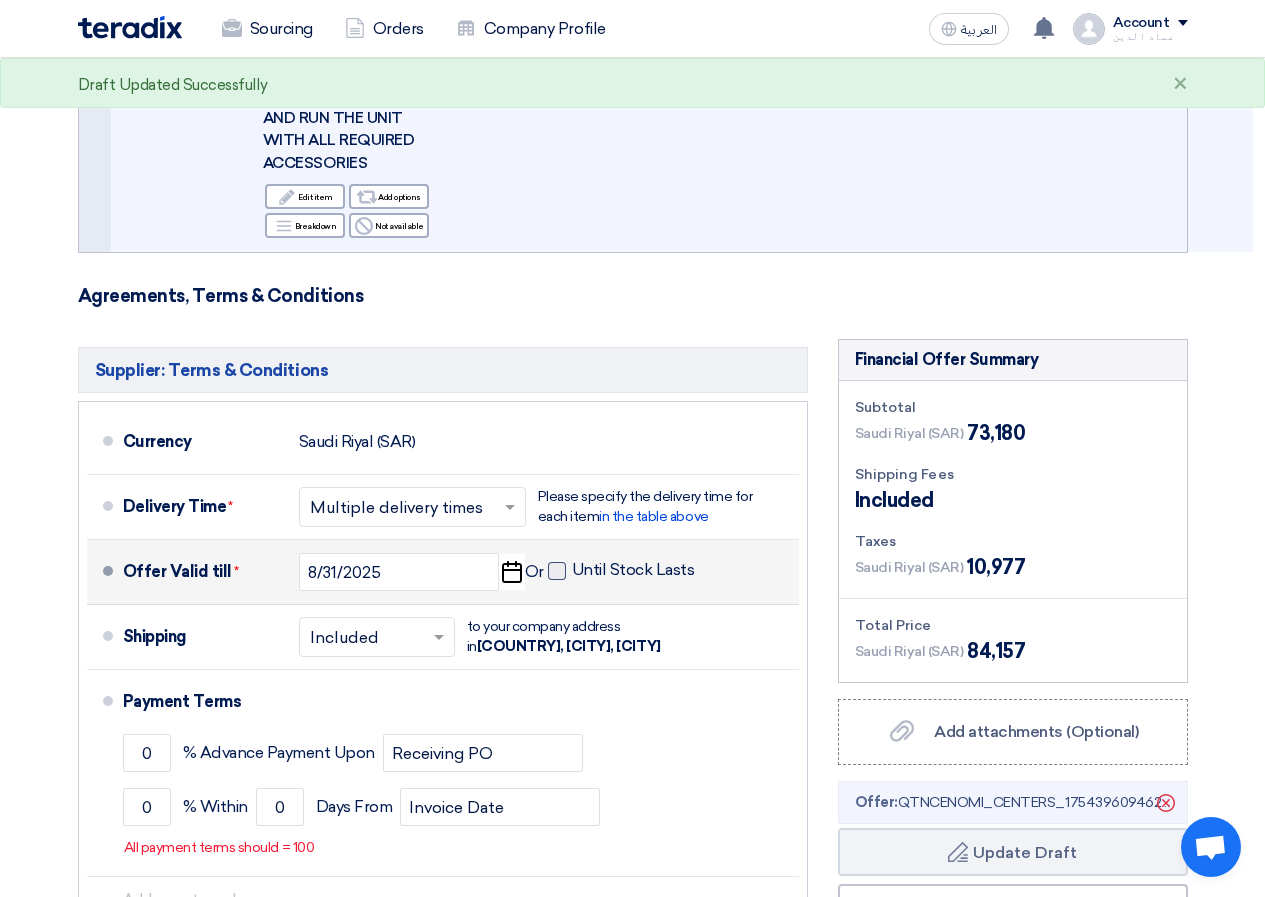 click 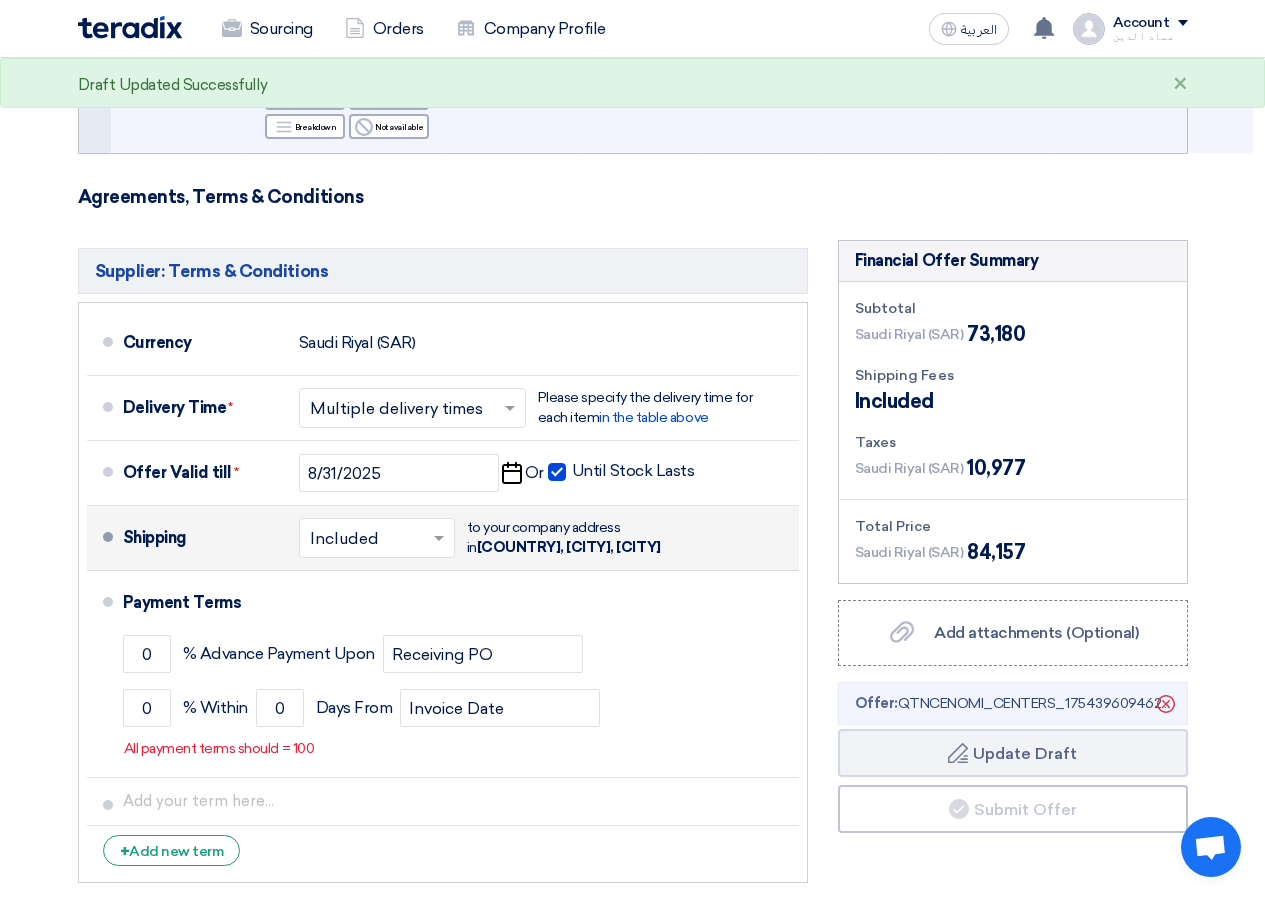 scroll, scrollTop: 1423, scrollLeft: 0, axis: vertical 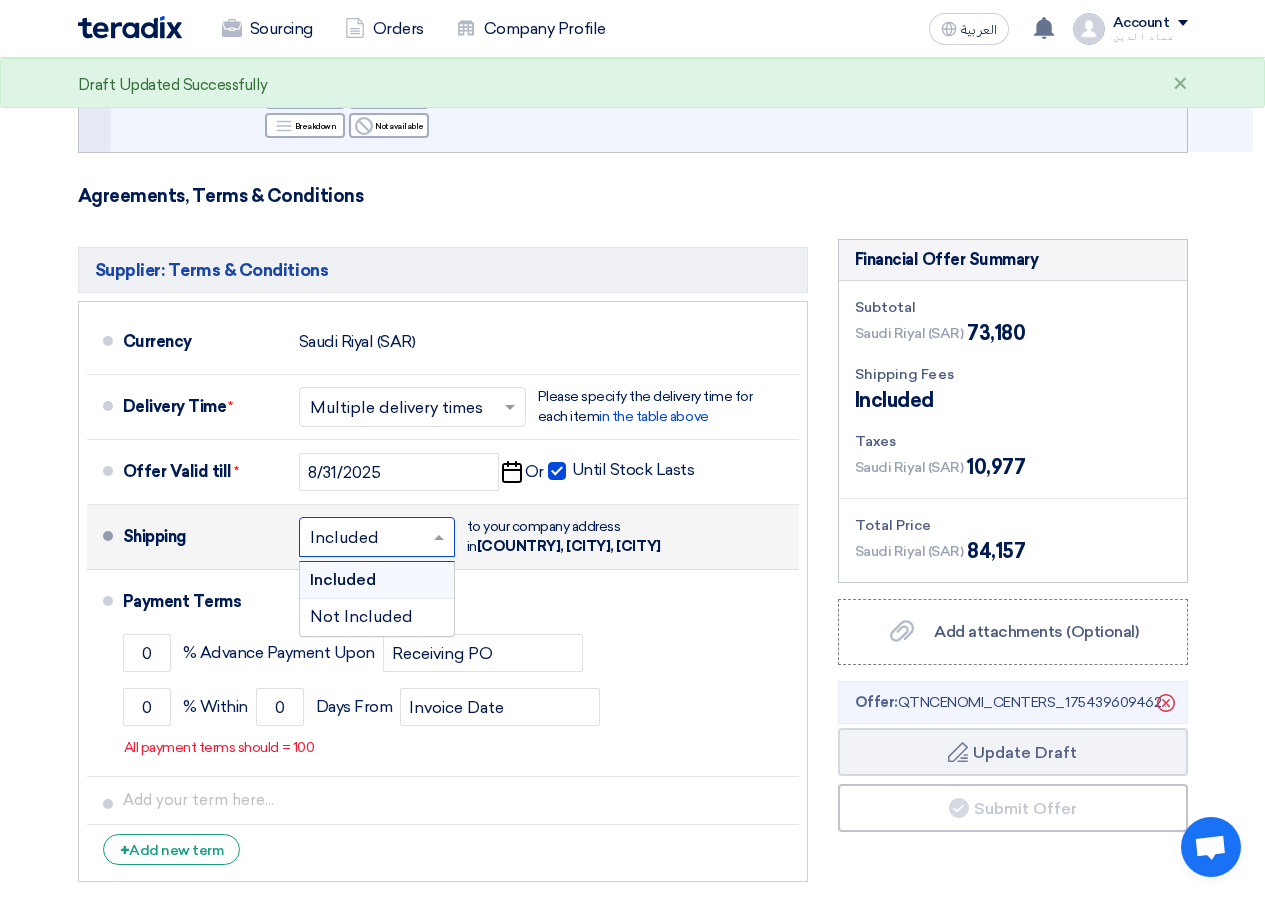click 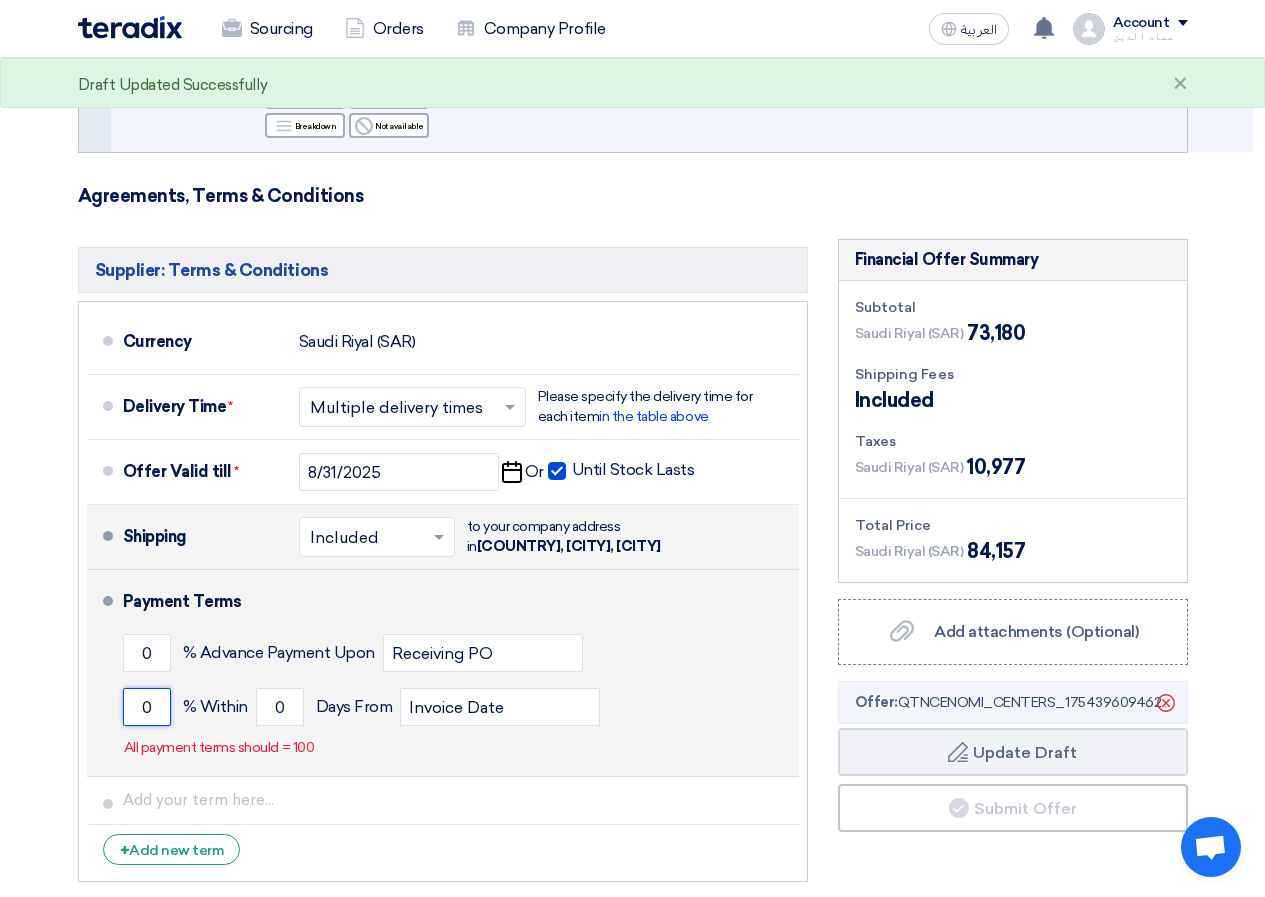 click on "0" 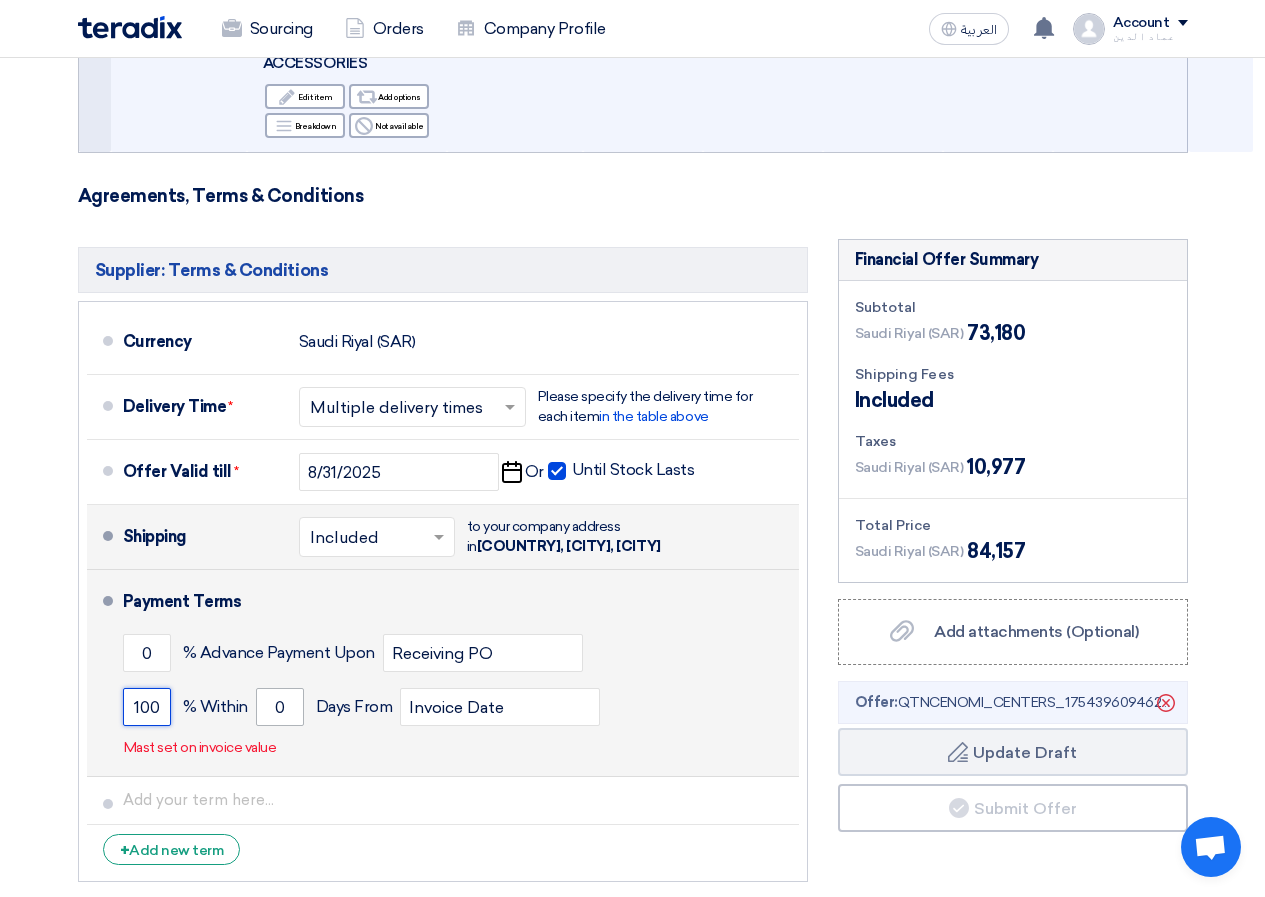type on "100" 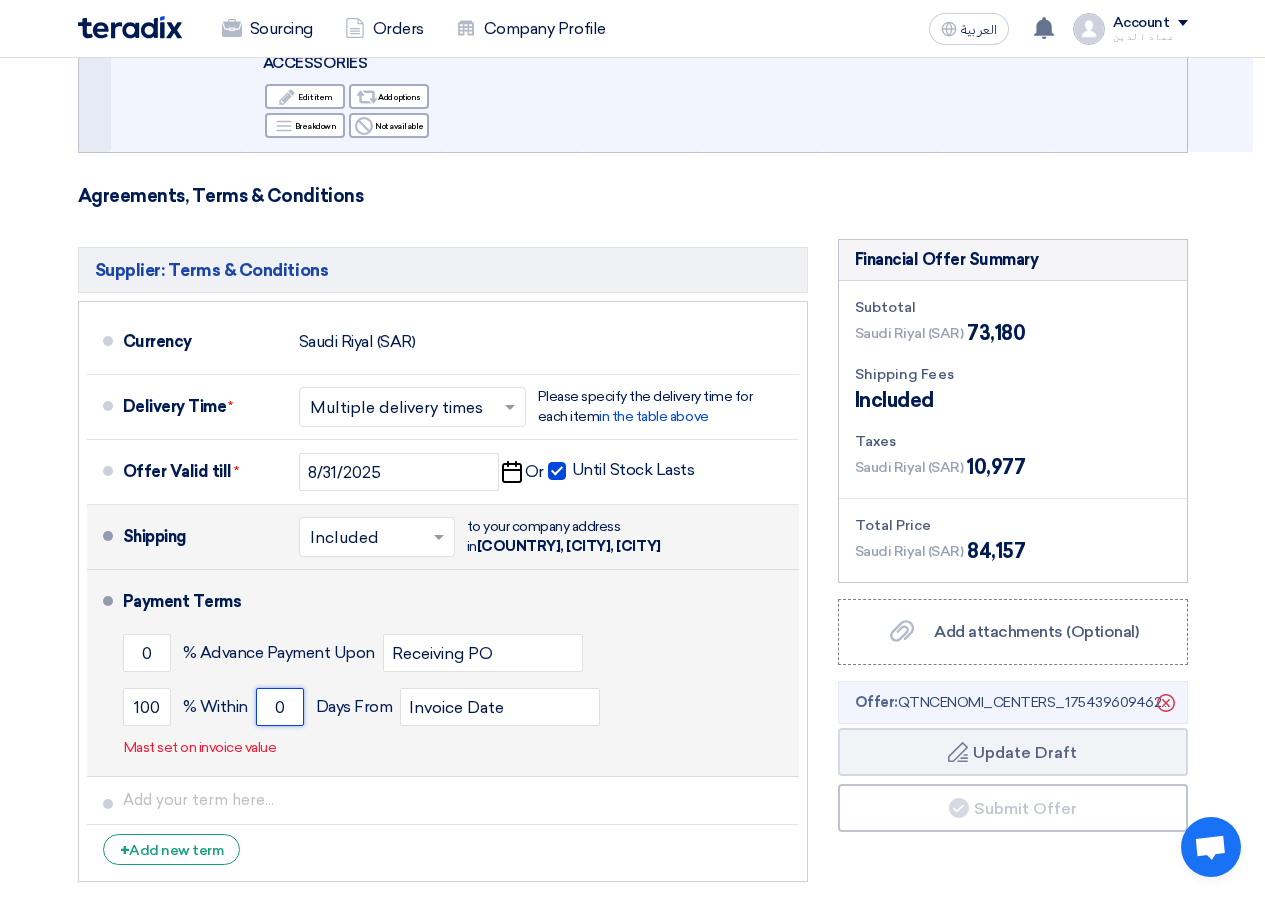 click on "0" 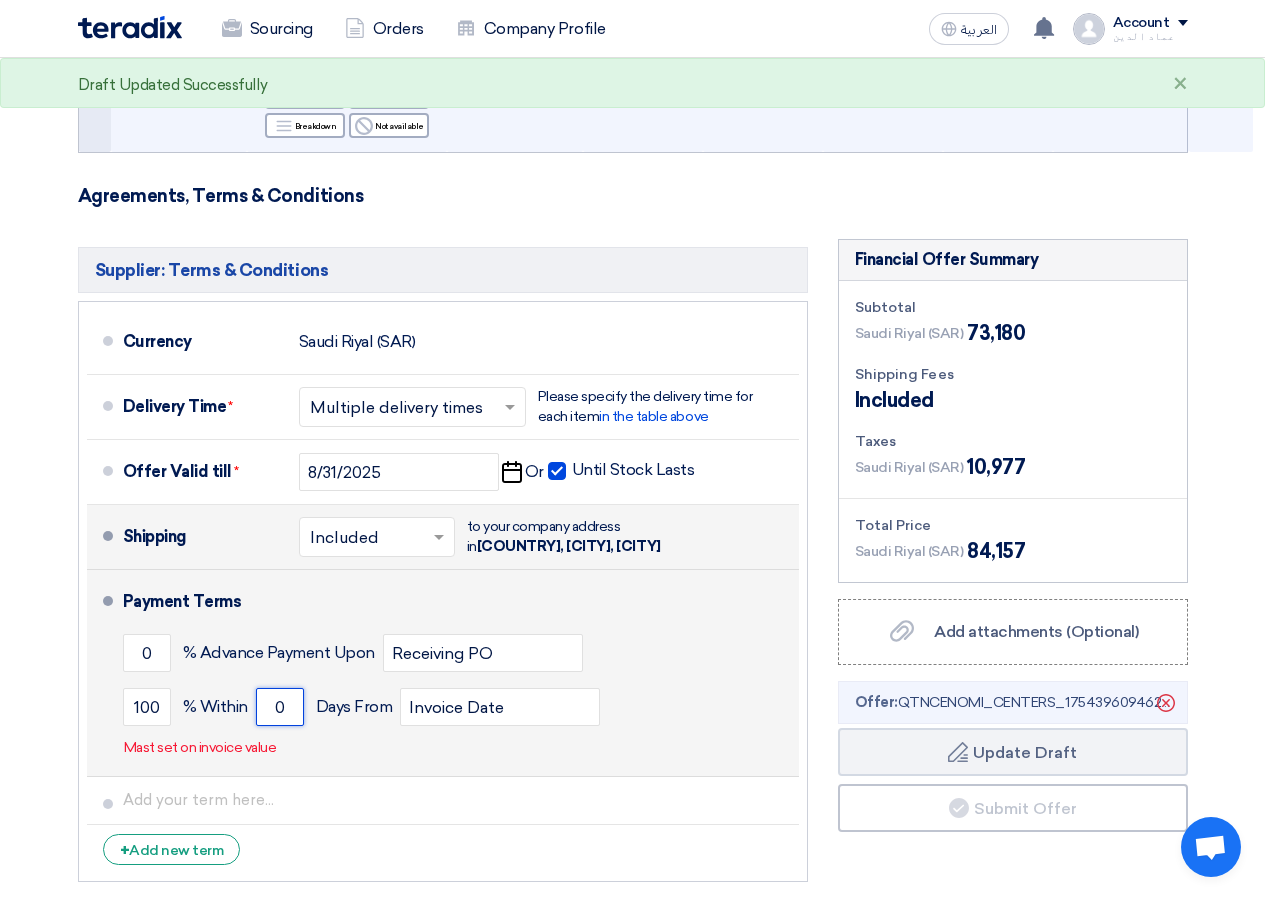 drag, startPoint x: 289, startPoint y: 638, endPoint x: 267, endPoint y: 637, distance: 22.022715 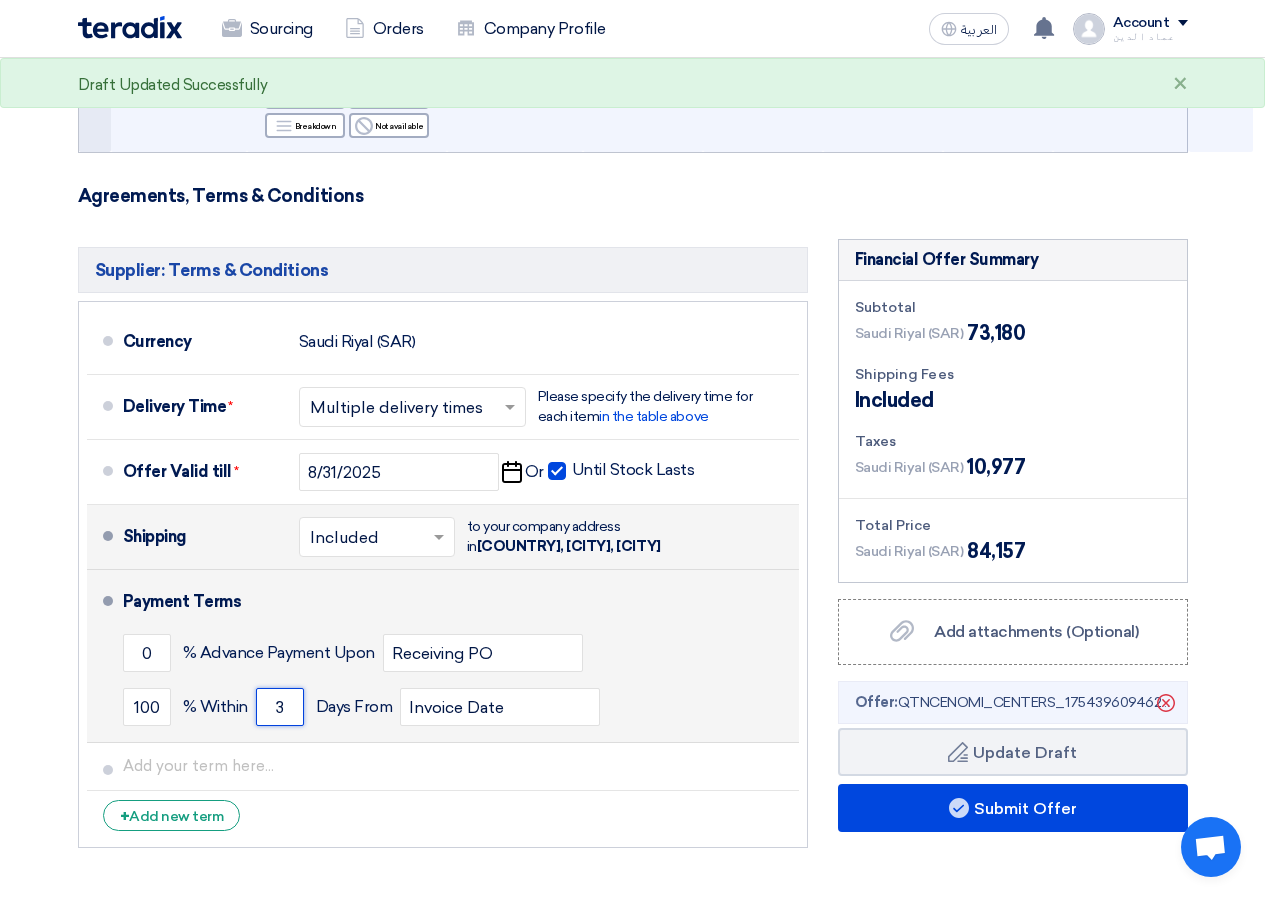 type on "3" 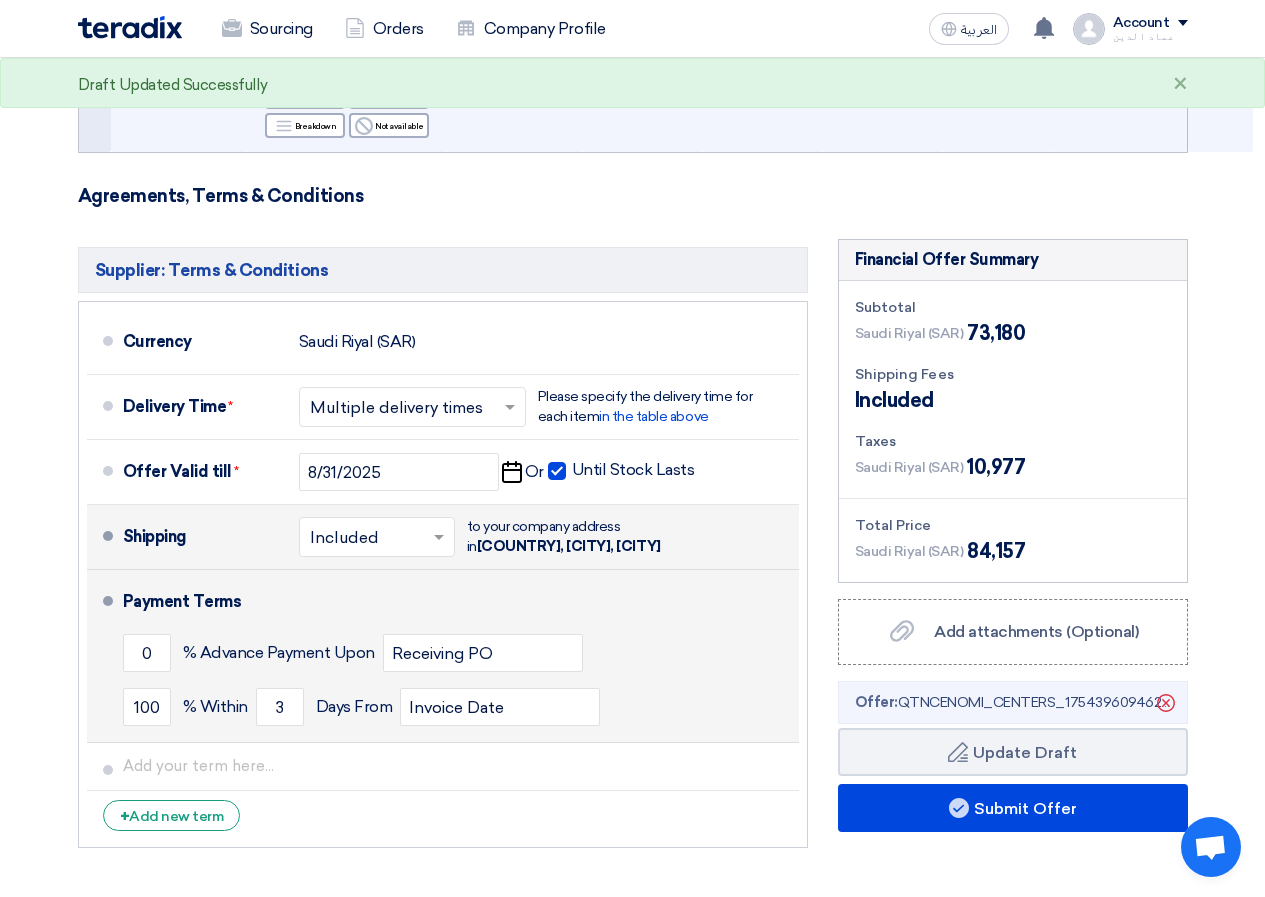 click on "0
% Advance Payment Upon
Receiving PO" 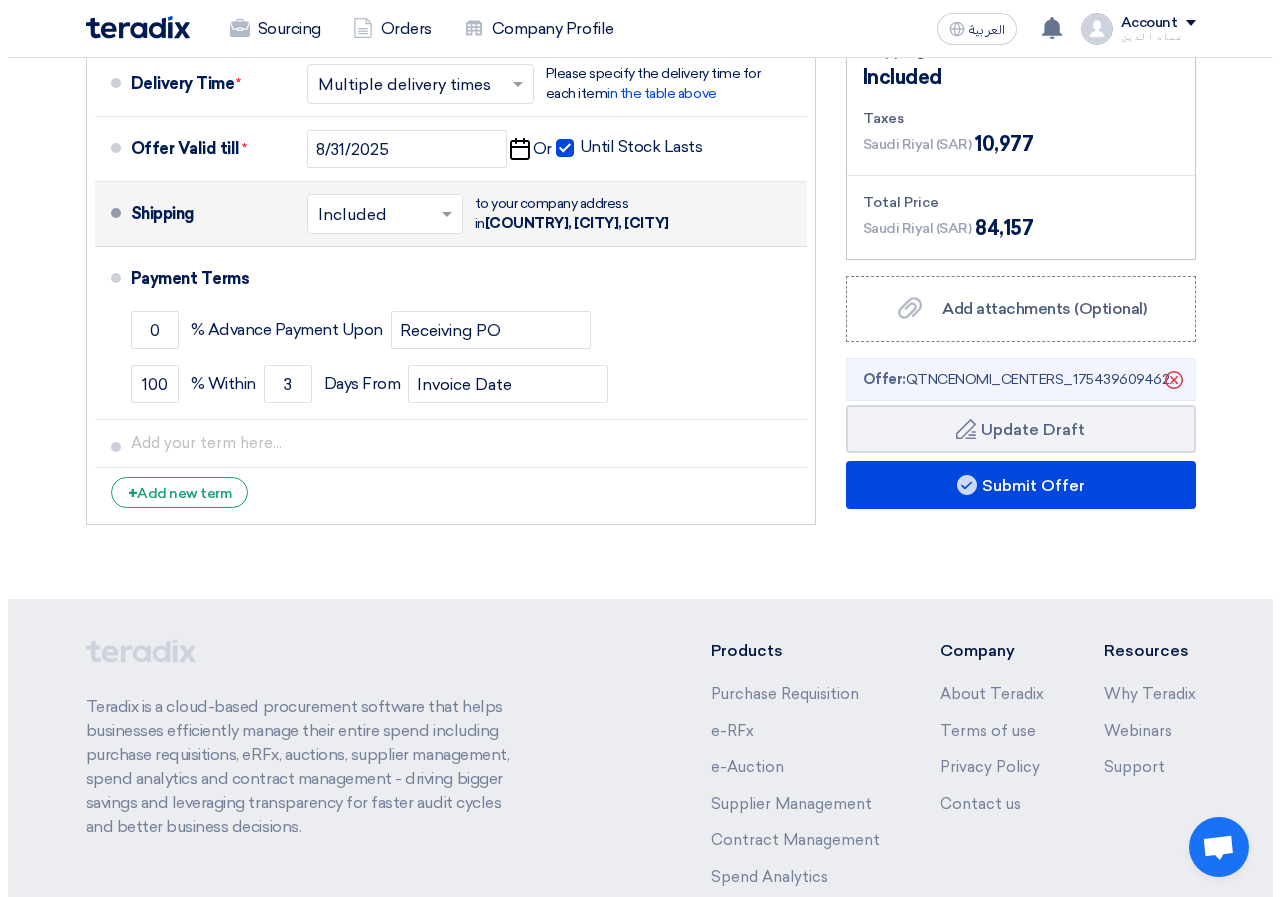 scroll, scrollTop: 1700, scrollLeft: 0, axis: vertical 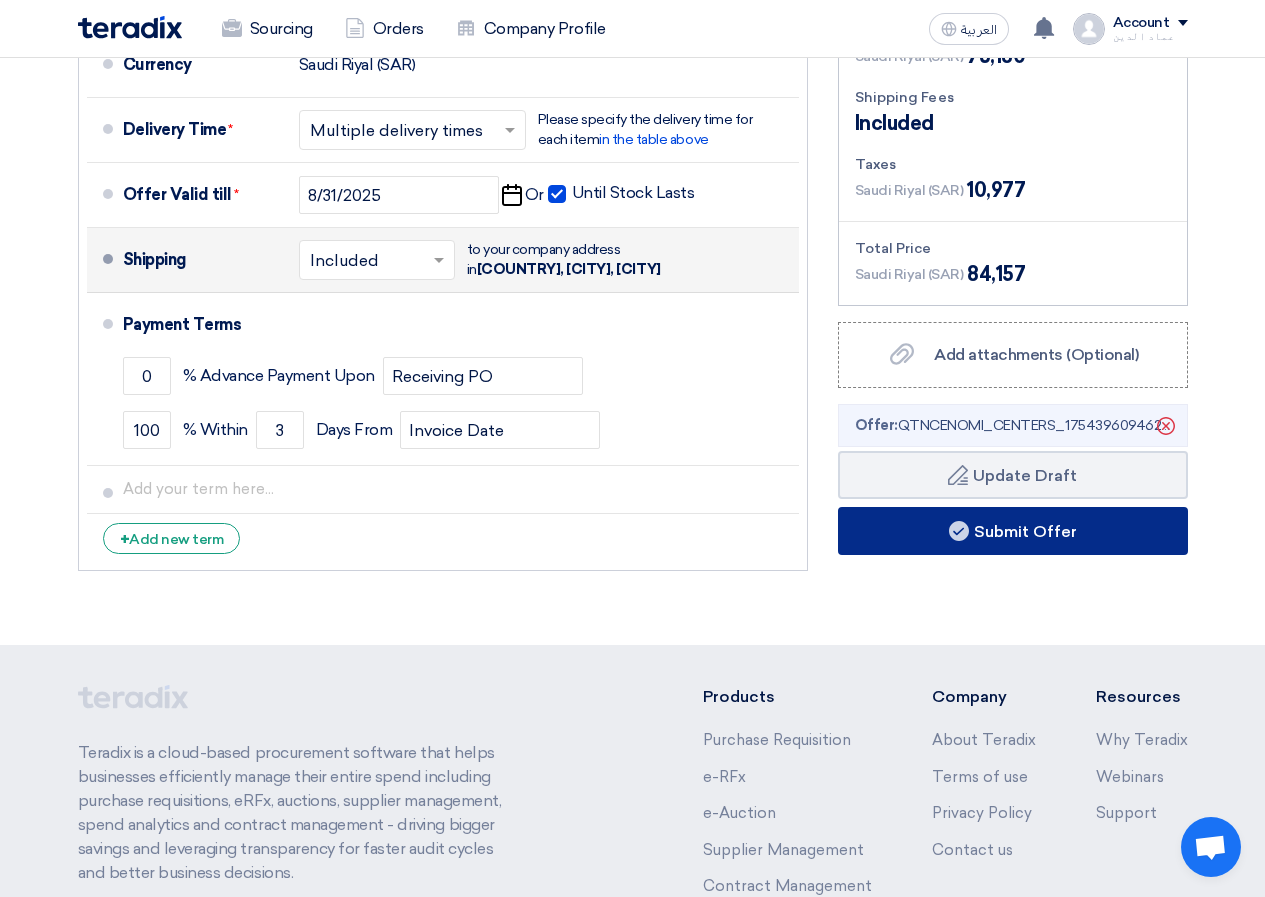 click on "Submit Offer" 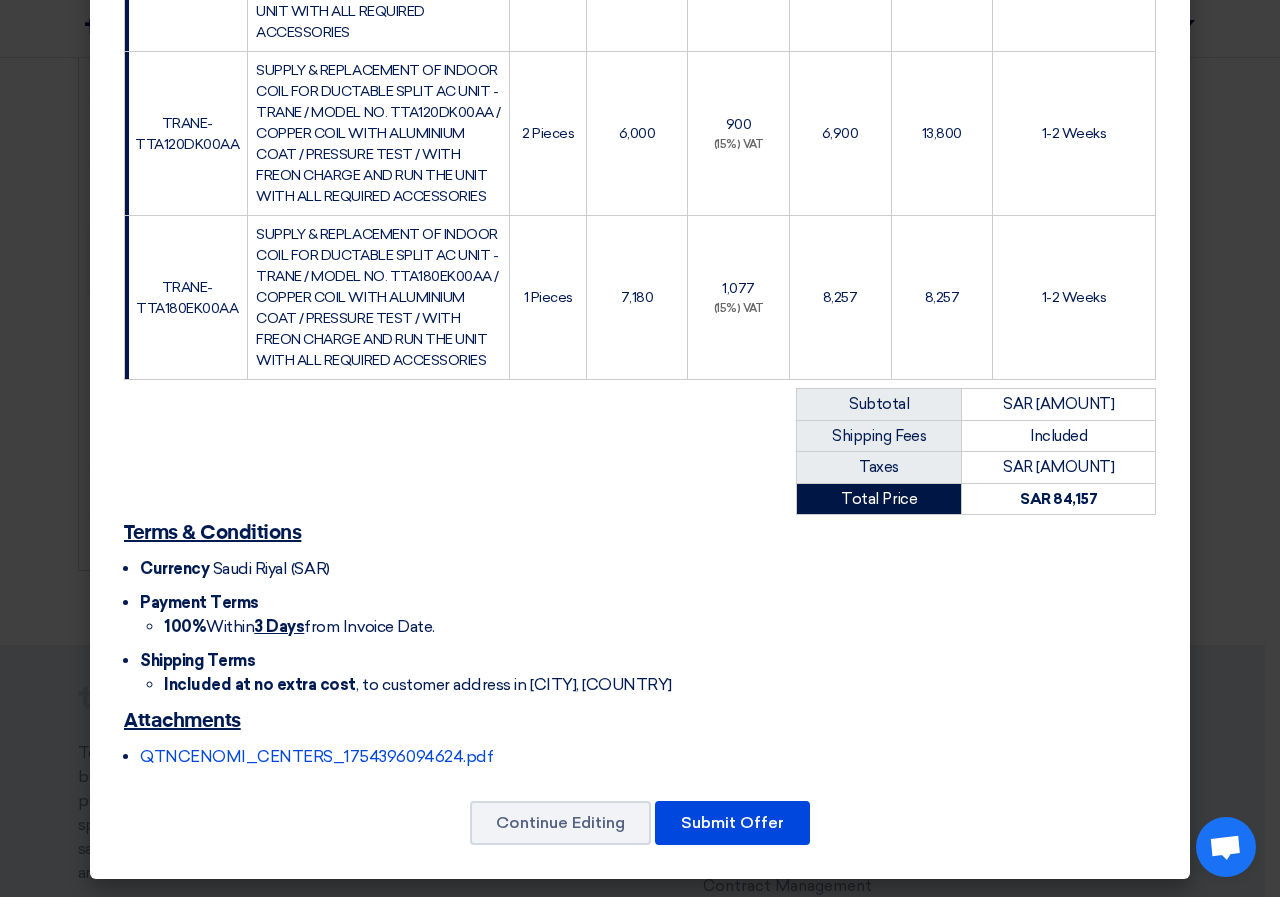 scroll, scrollTop: 602, scrollLeft: 0, axis: vertical 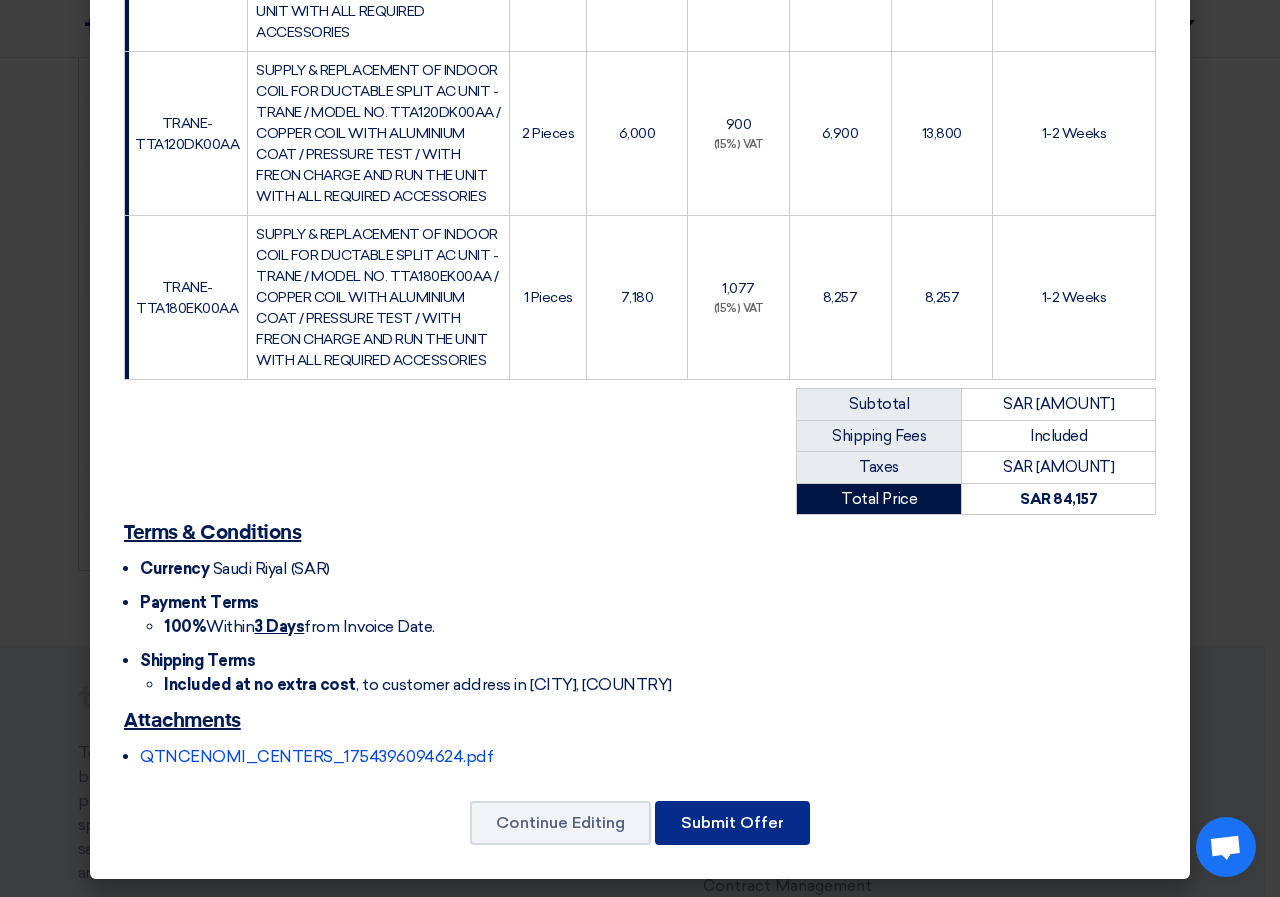 click on "Submit Offer" 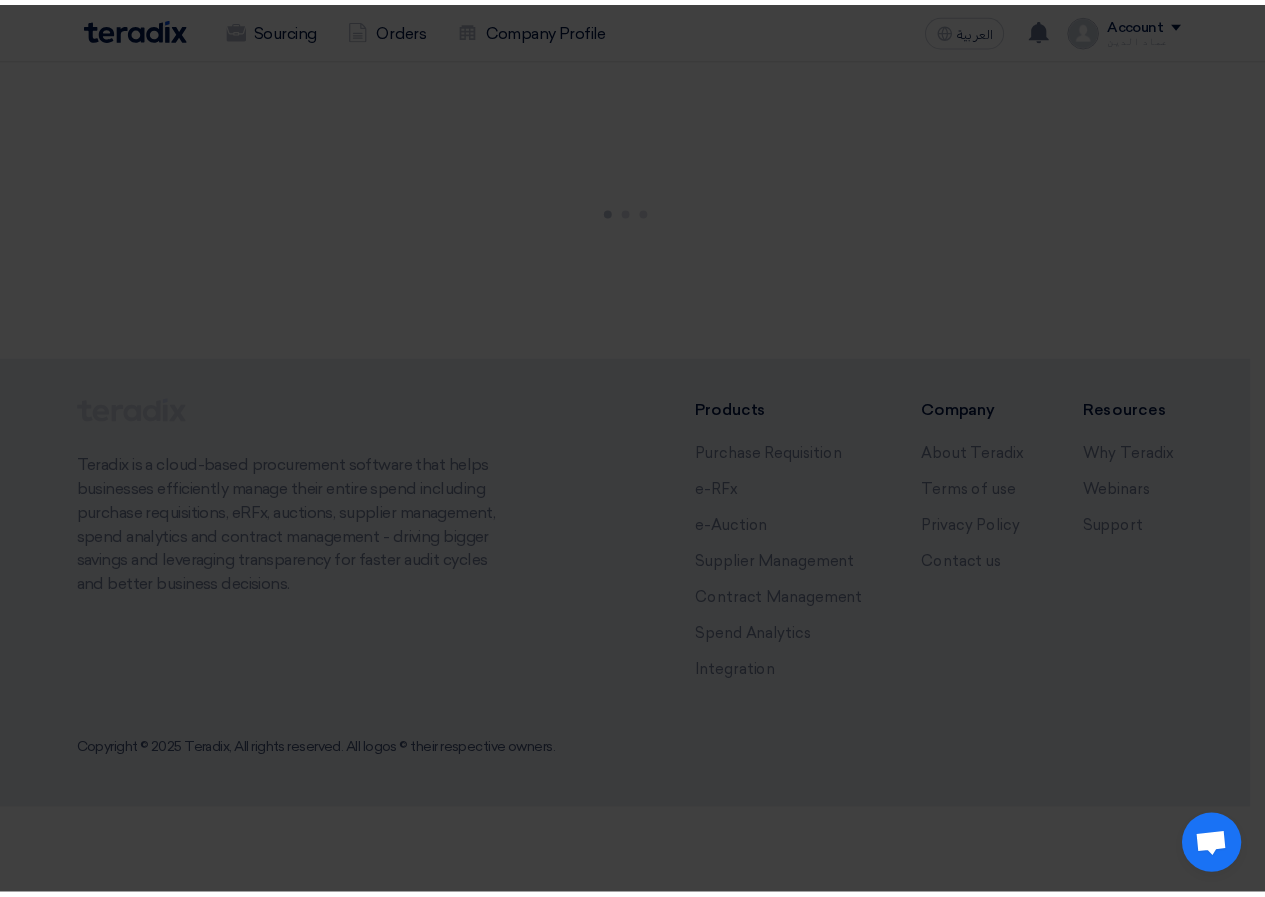 scroll, scrollTop: 0, scrollLeft: 0, axis: both 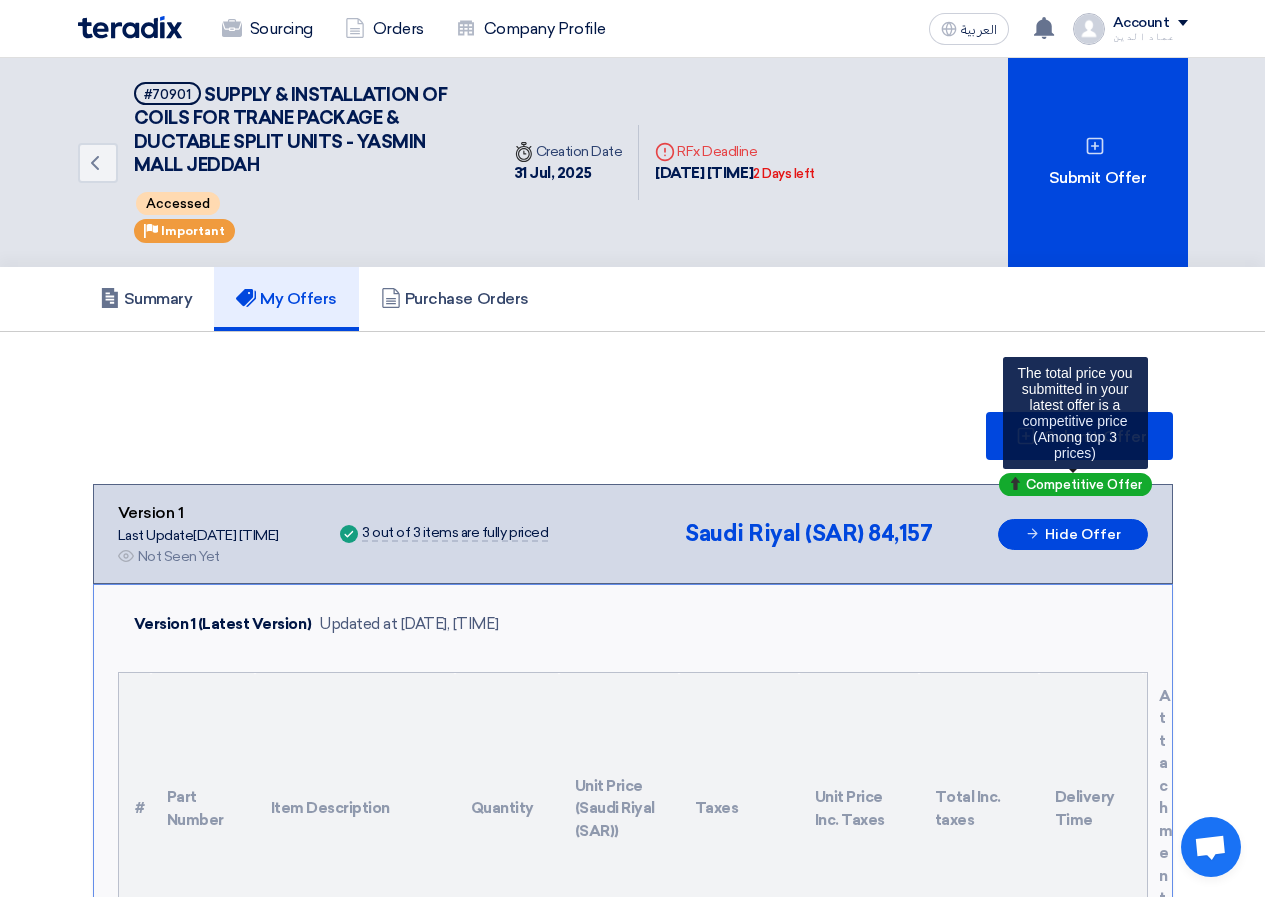 click on "Competitive Offer" at bounding box center (1075, 484) 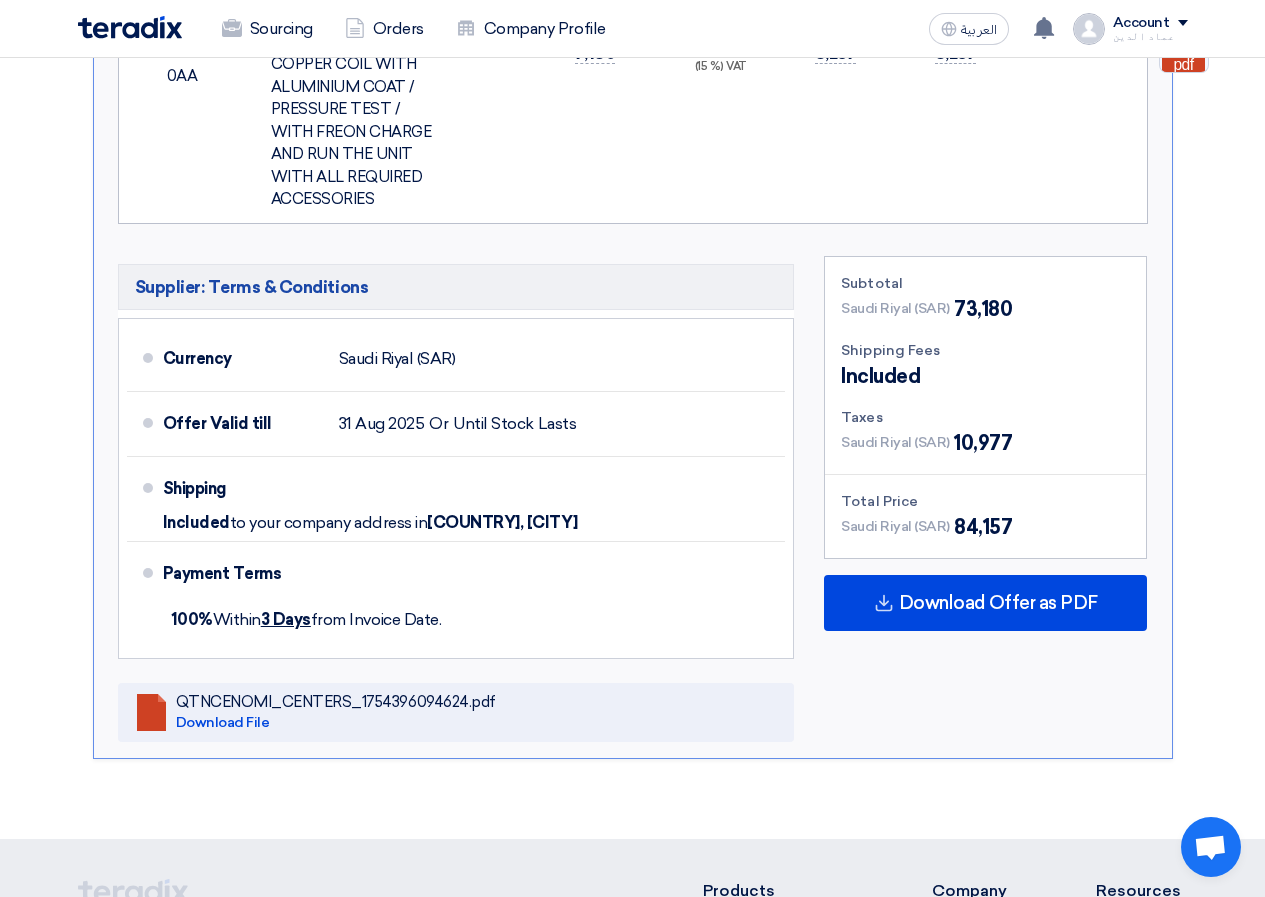 scroll, scrollTop: 1800, scrollLeft: 0, axis: vertical 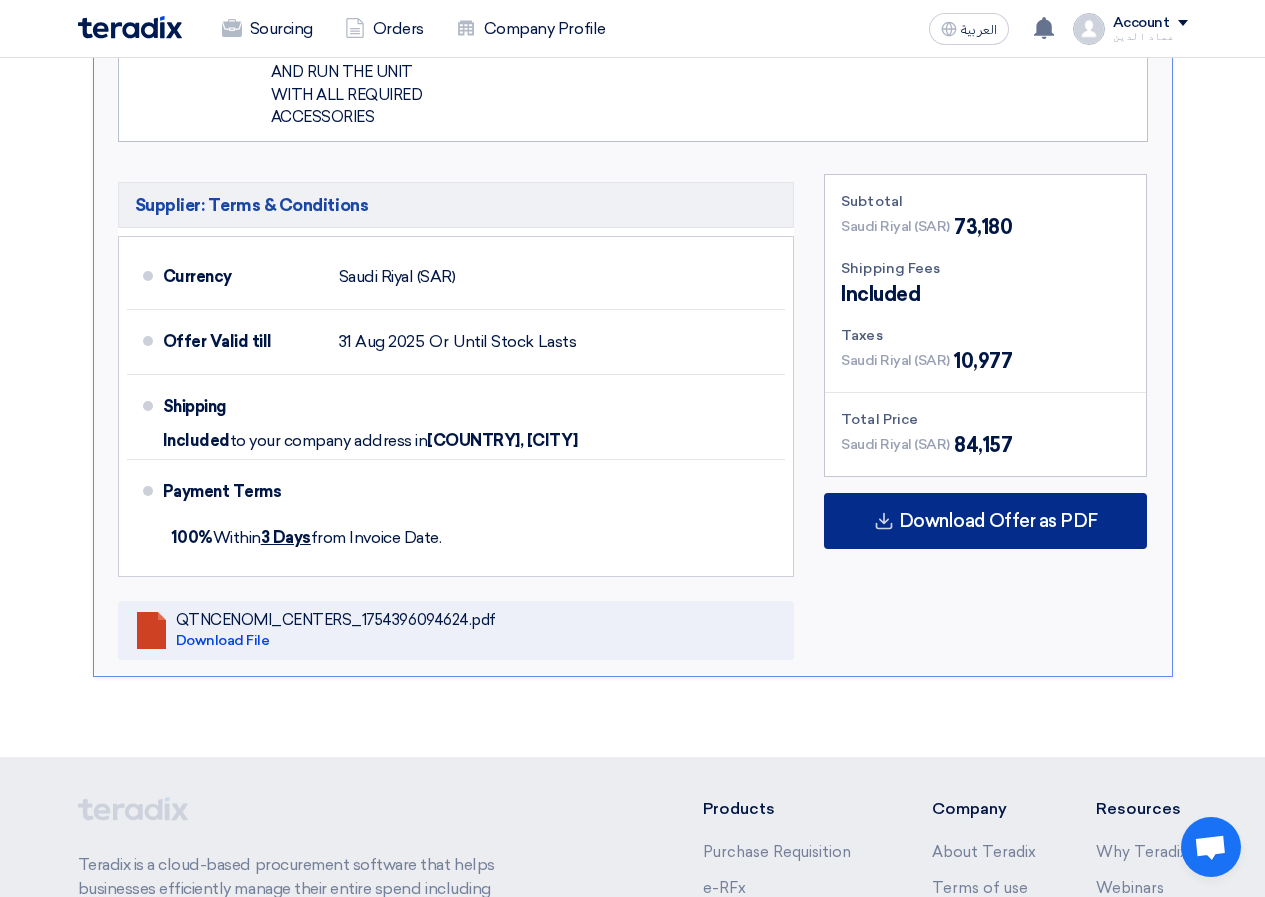 click on "Download Offer as PDF" at bounding box center [985, 521] 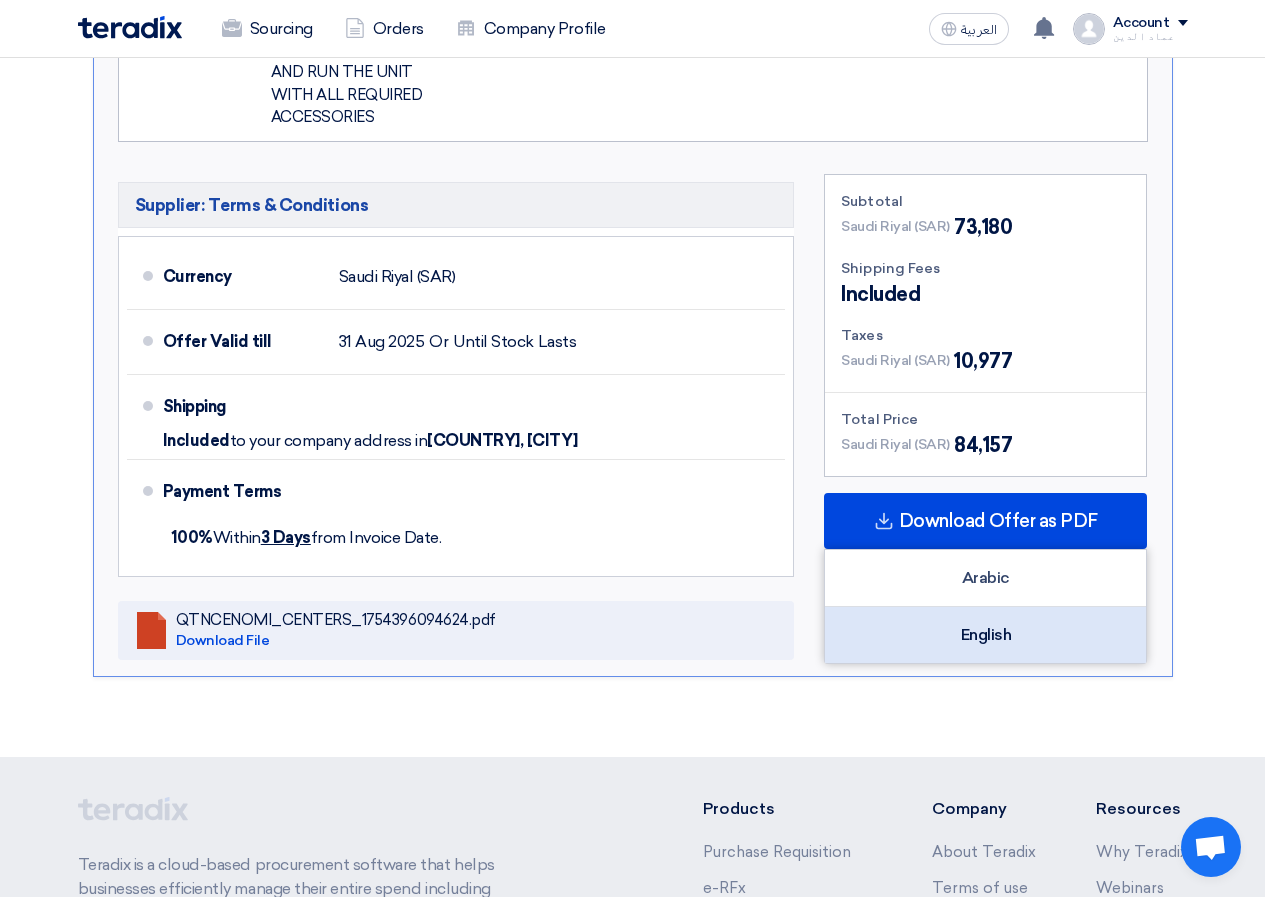 click on "English" at bounding box center [985, 635] 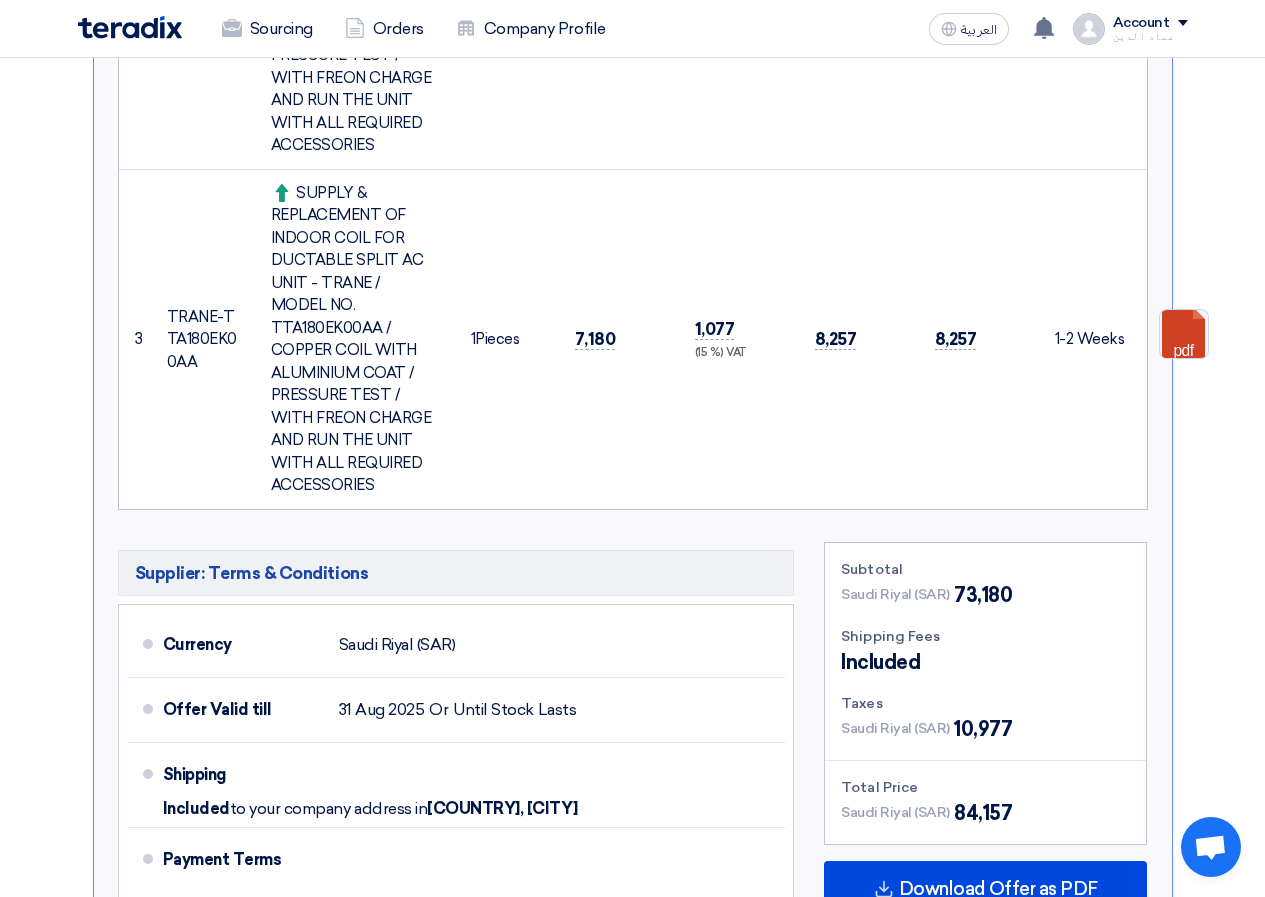 scroll, scrollTop: 1300, scrollLeft: 0, axis: vertical 